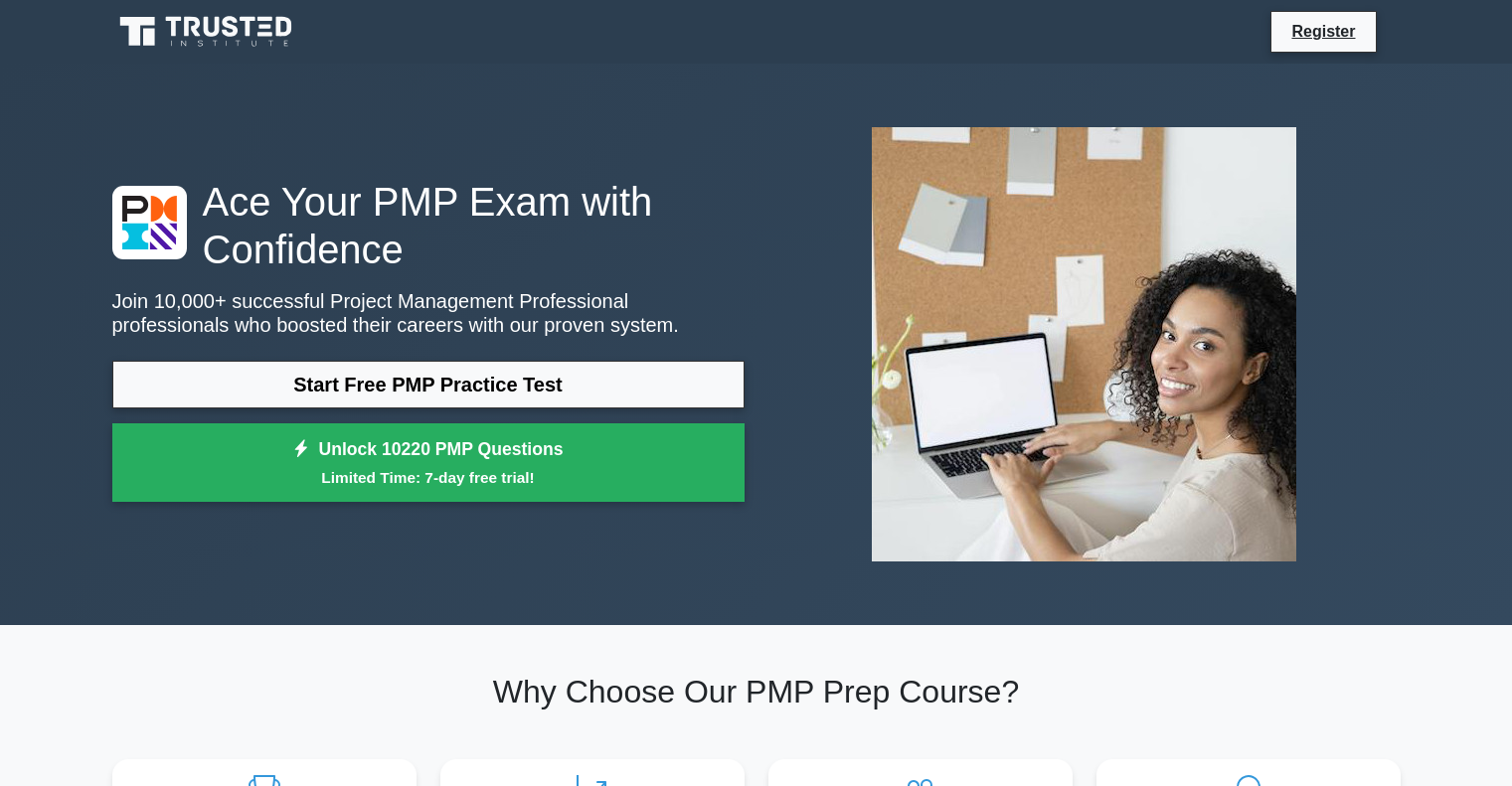scroll, scrollTop: 0, scrollLeft: 0, axis: both 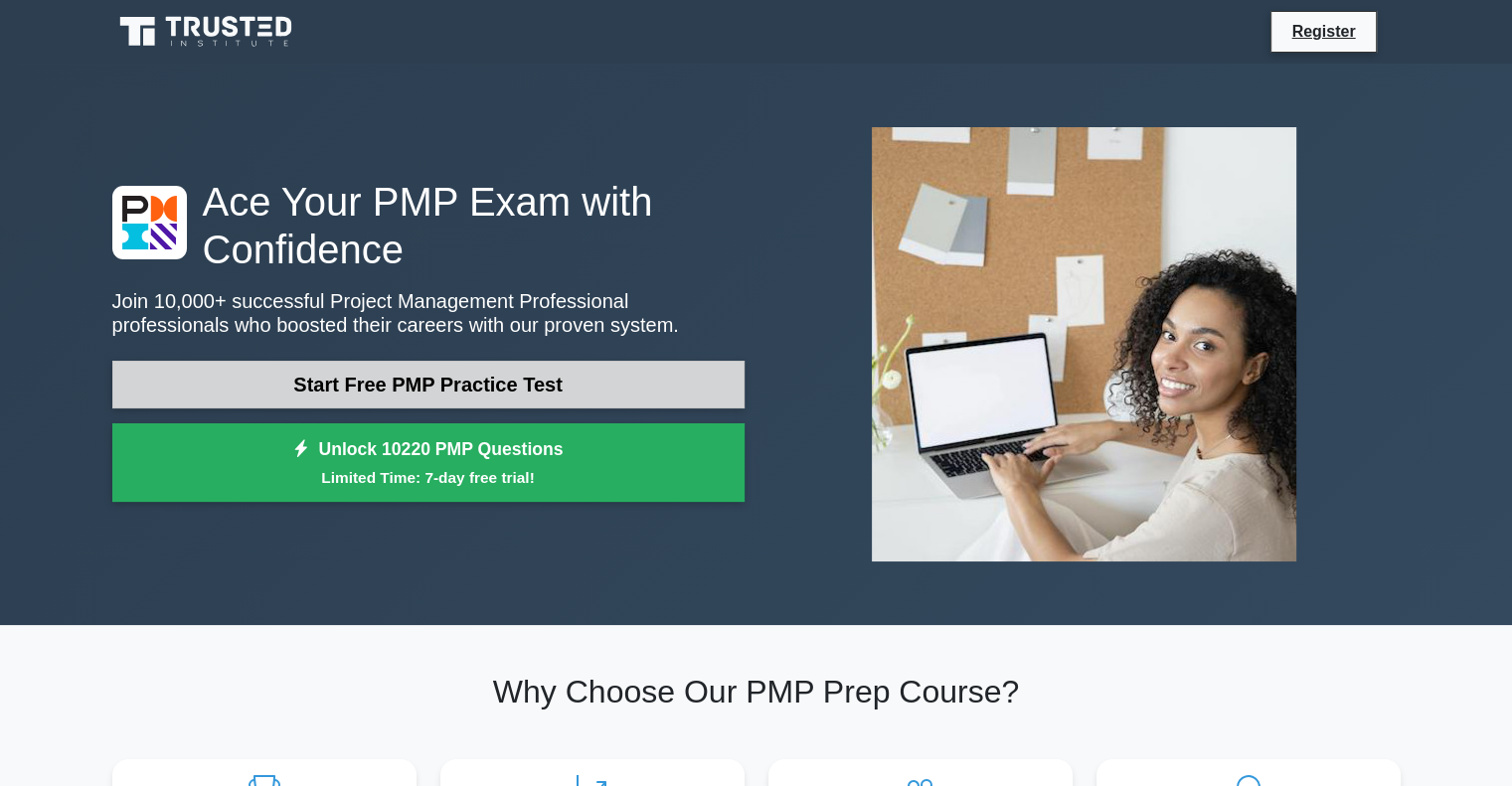 click on "Start Free PMP Practice Test" at bounding box center [428, 385] 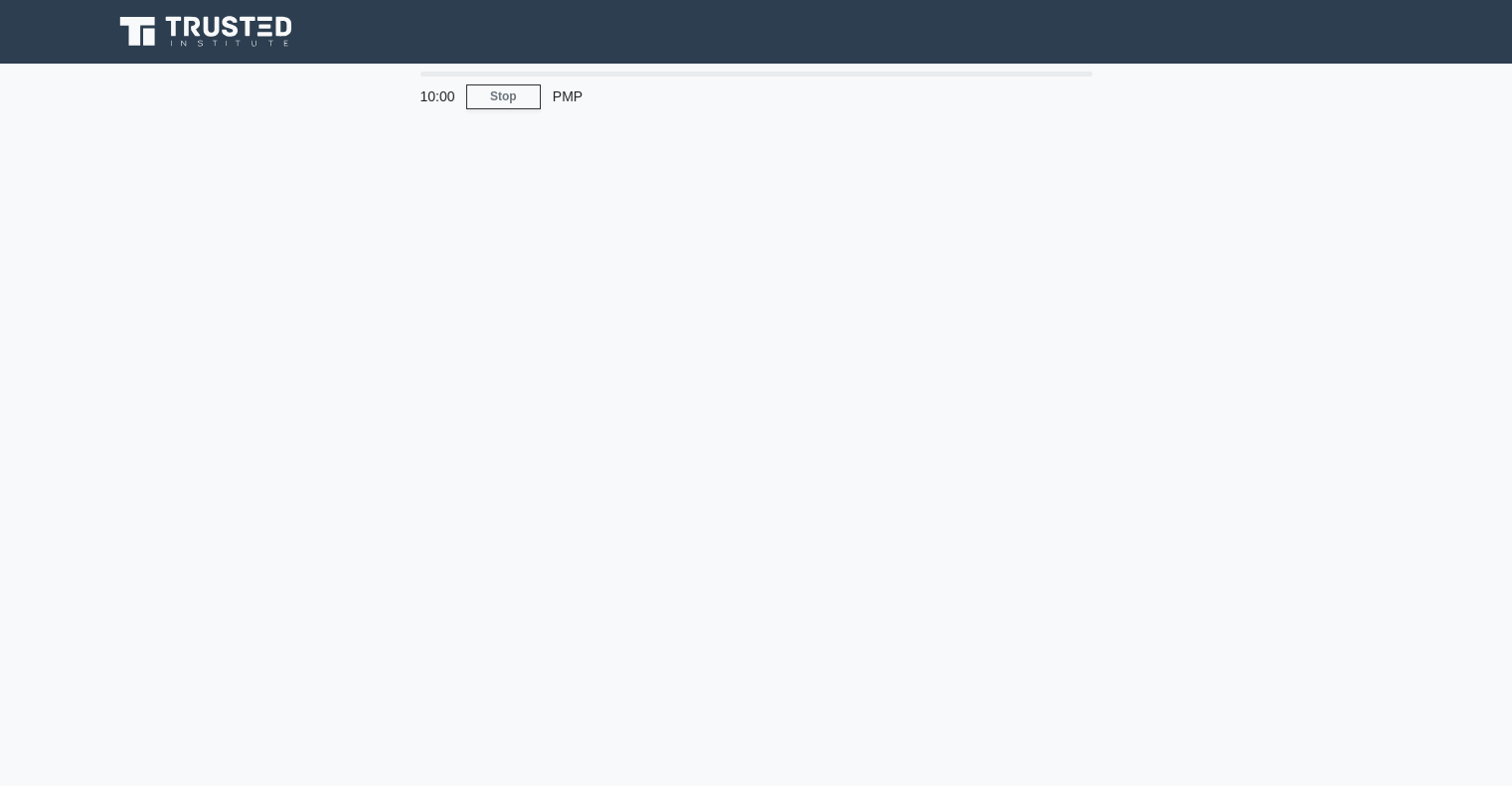 scroll, scrollTop: 0, scrollLeft: 0, axis: both 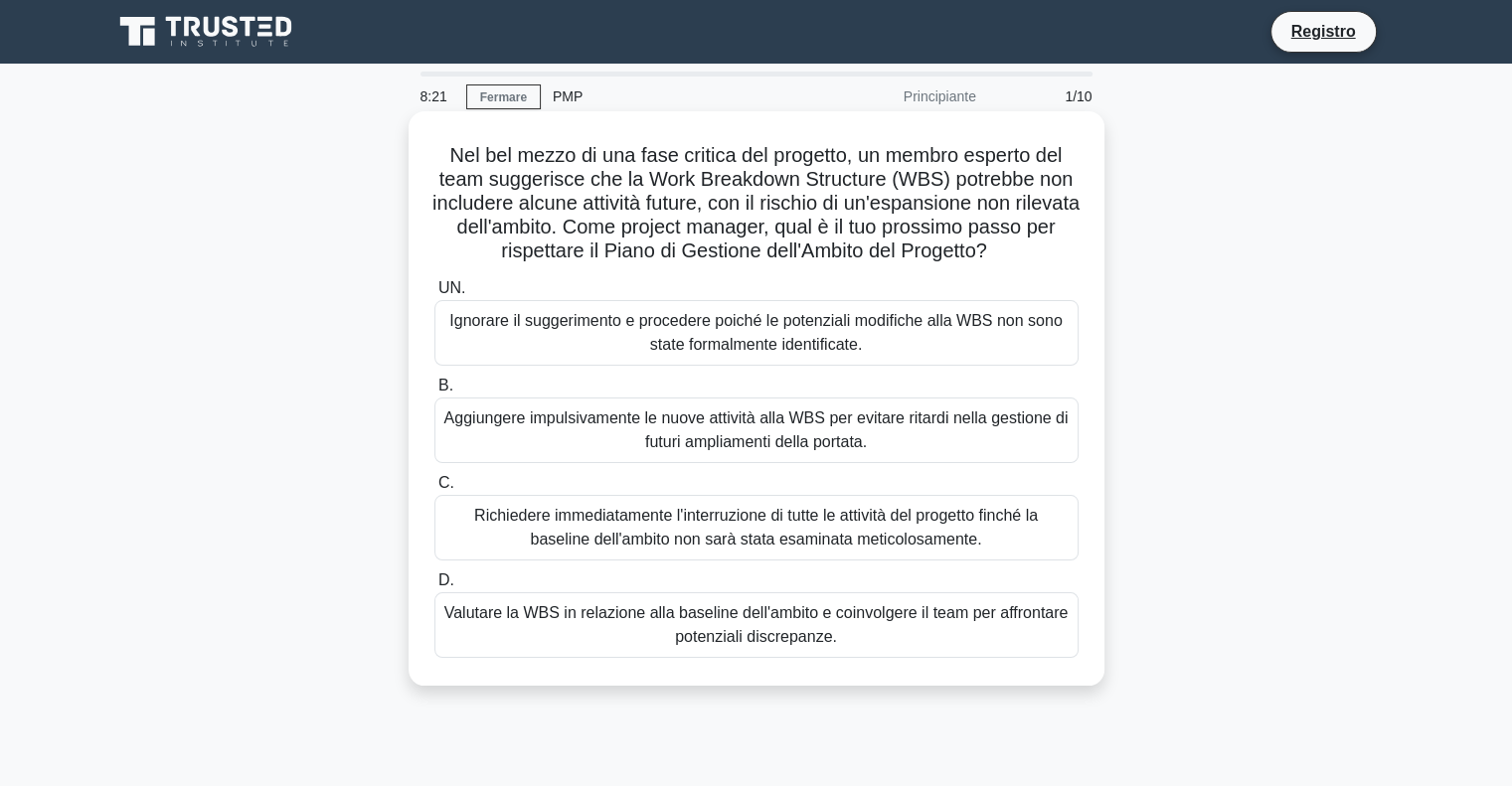 click on "Valutare la WBS in relazione alla baseline dell'ambito e coinvolgere il team per affrontare potenziali discrepanze." at bounding box center (756, 625) 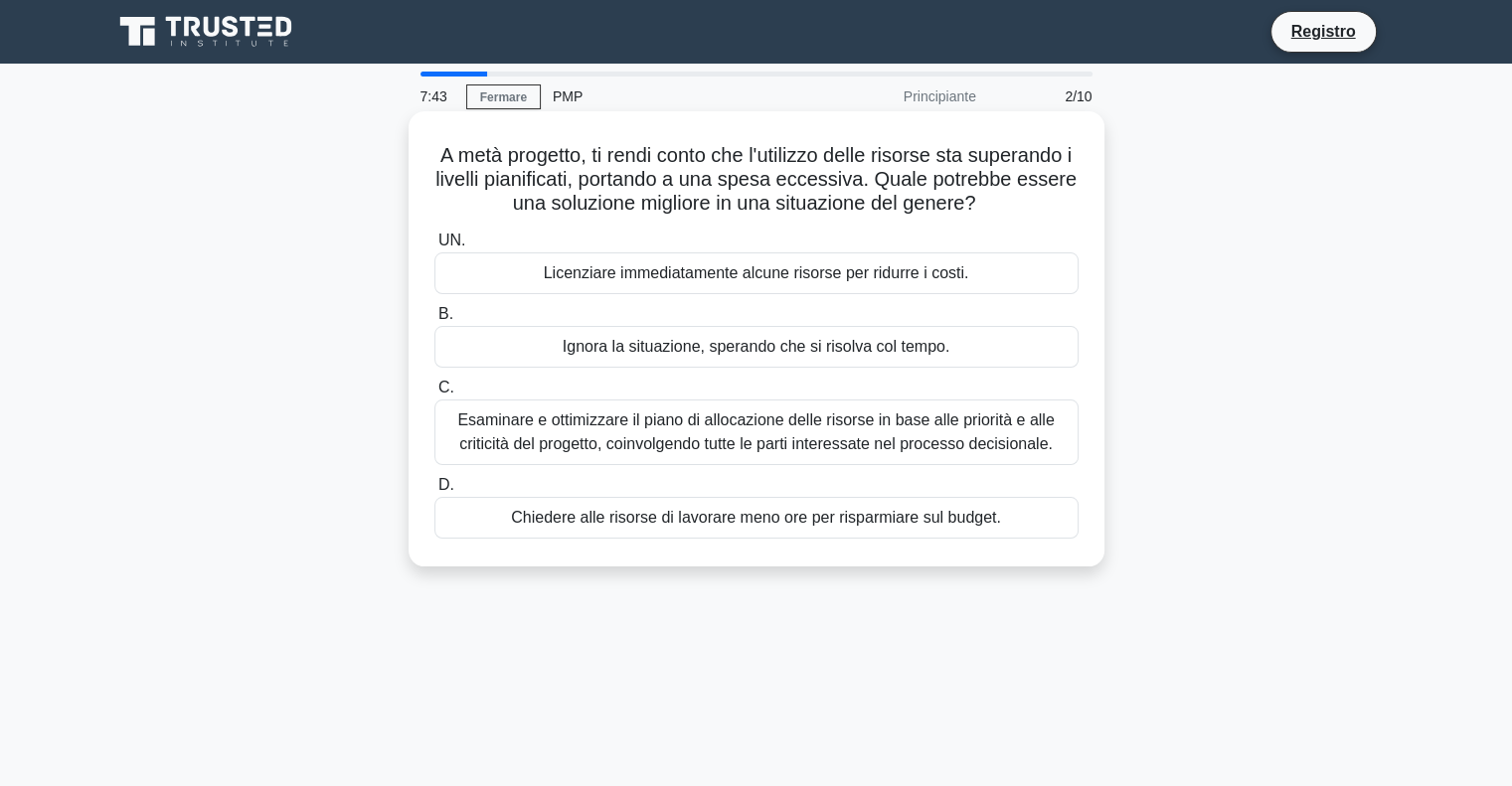 click on "Esaminare e ottimizzare il piano di allocazione delle risorse in base alle priorità e alle criticità del progetto, coinvolgendo tutte le parti interessate nel processo decisionale." at bounding box center (756, 431) 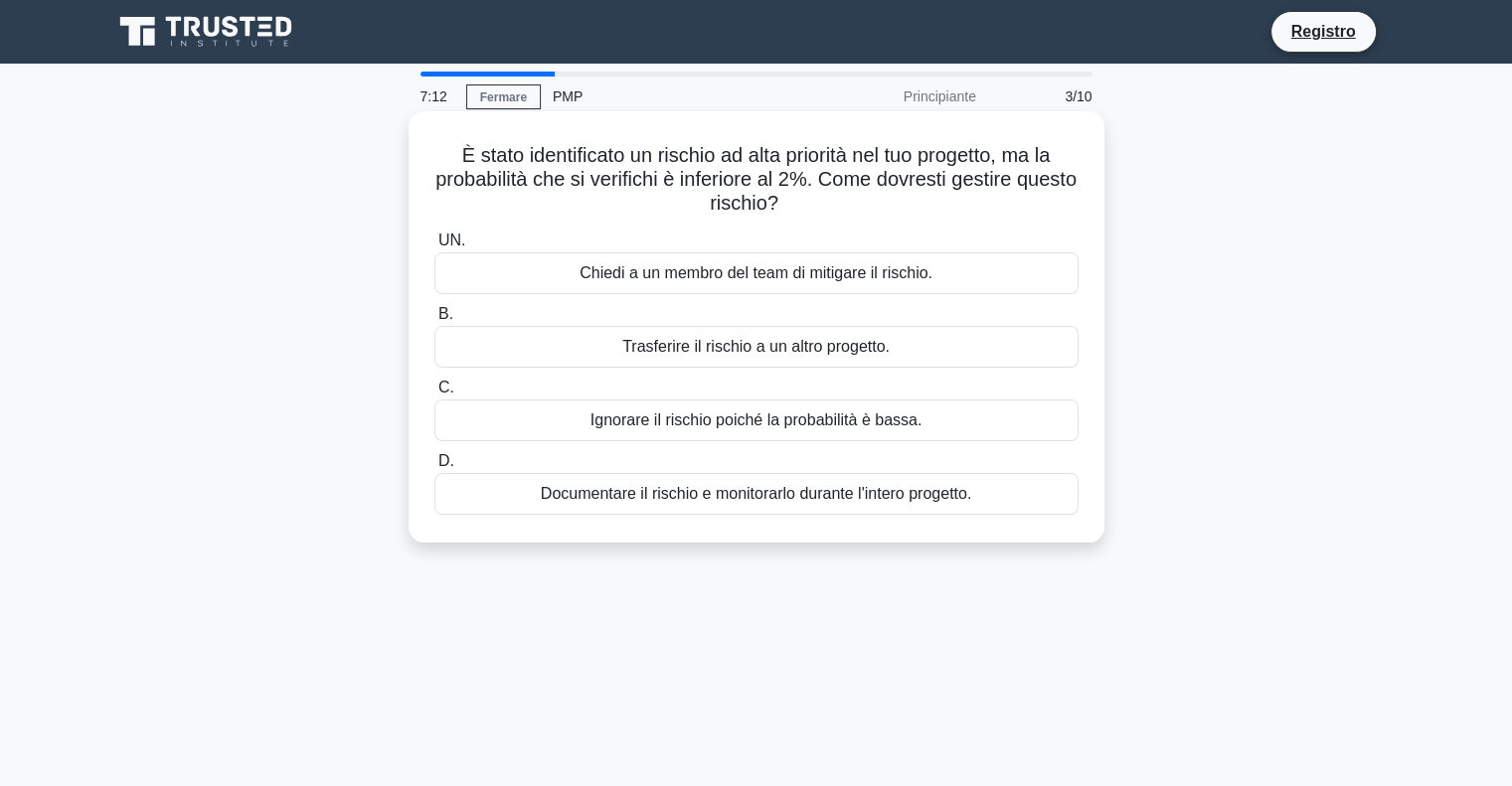 click on "Documentare il rischio e monitorarlo durante l'intero progetto." at bounding box center [756, 493] 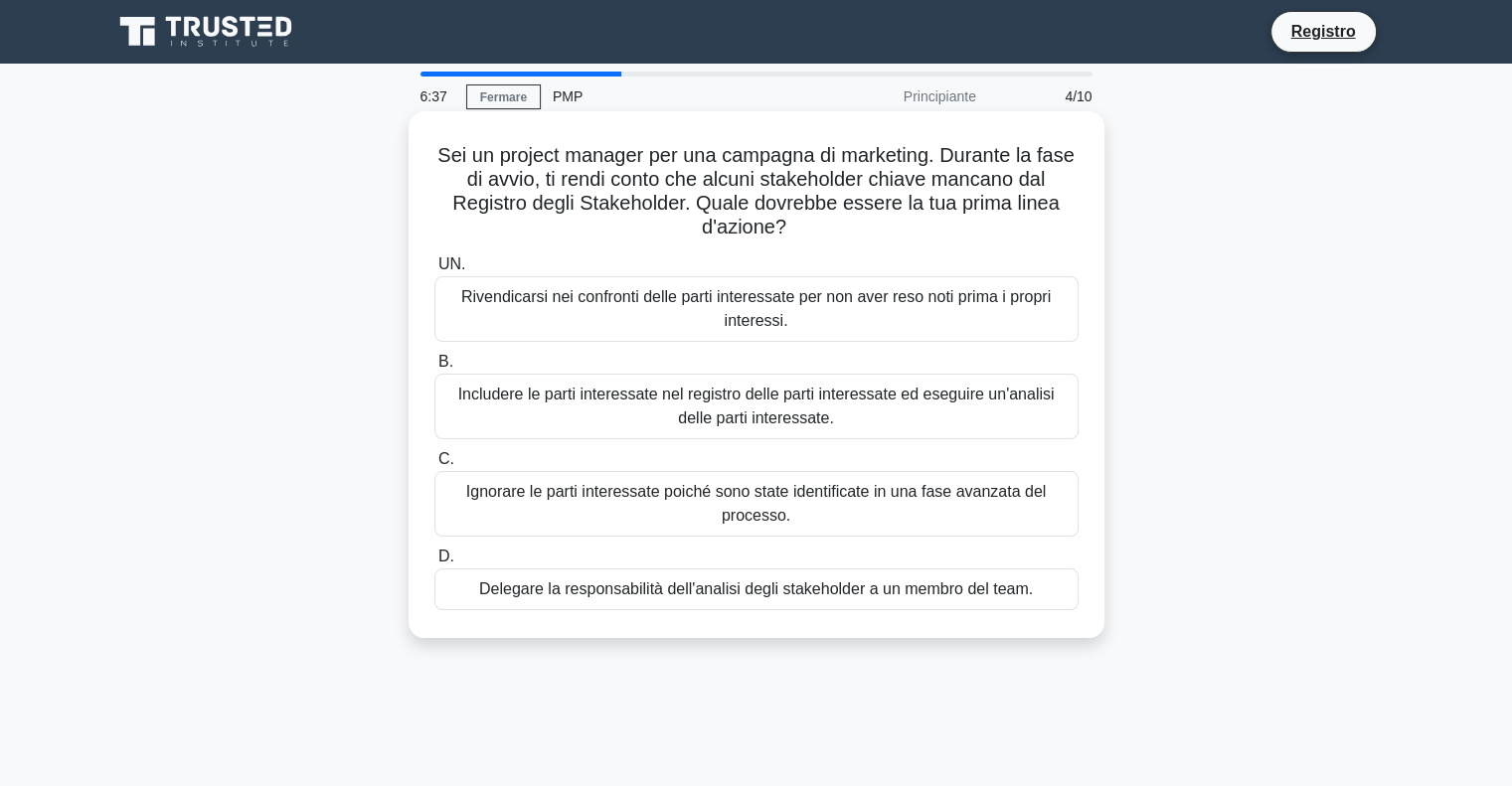click on "Includere le parti interessate nel registro delle parti interessate ed eseguire un'analisi delle parti interessate." at bounding box center [756, 405] 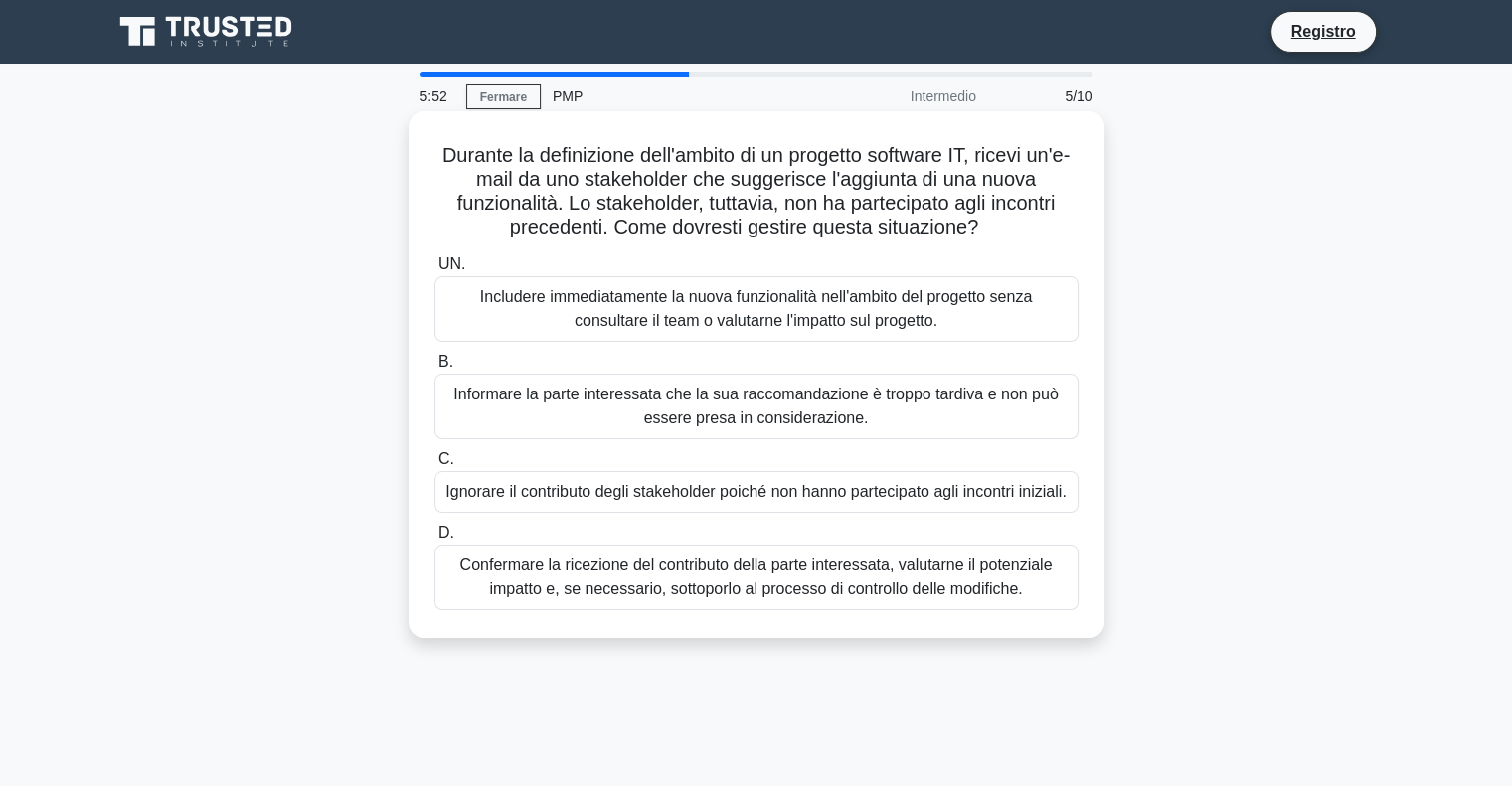 click on "Confermare la ricezione del contributo della parte interessata, valutarne il potenziale impatto e, se necessario, sottoporlo al processo di controllo delle modifiche." at bounding box center (756, 576) 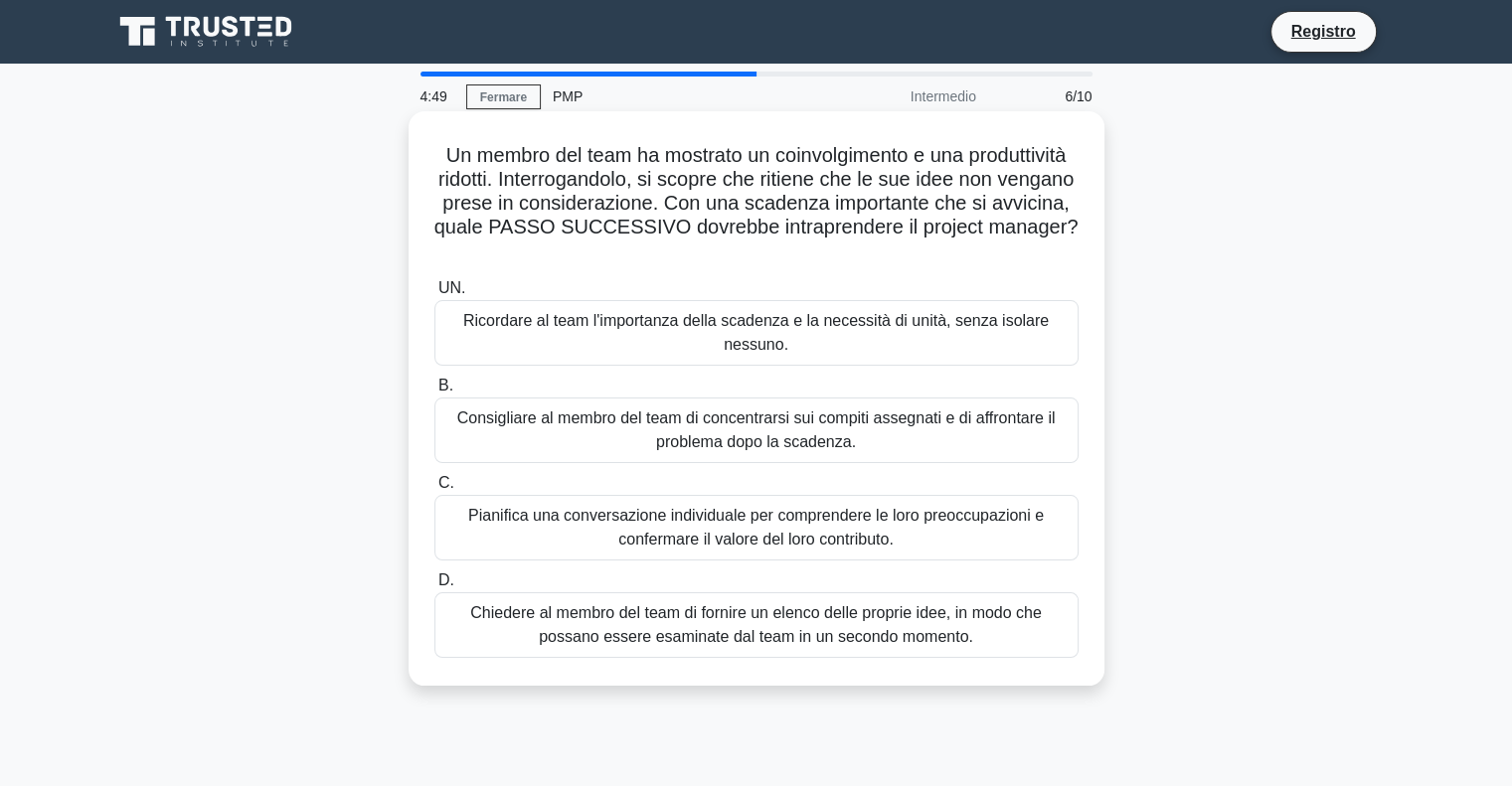 click on "Chiedere al membro del team di fornire un elenco delle proprie idee, in modo che possano essere esaminate dal team in un secondo momento." at bounding box center [756, 624] 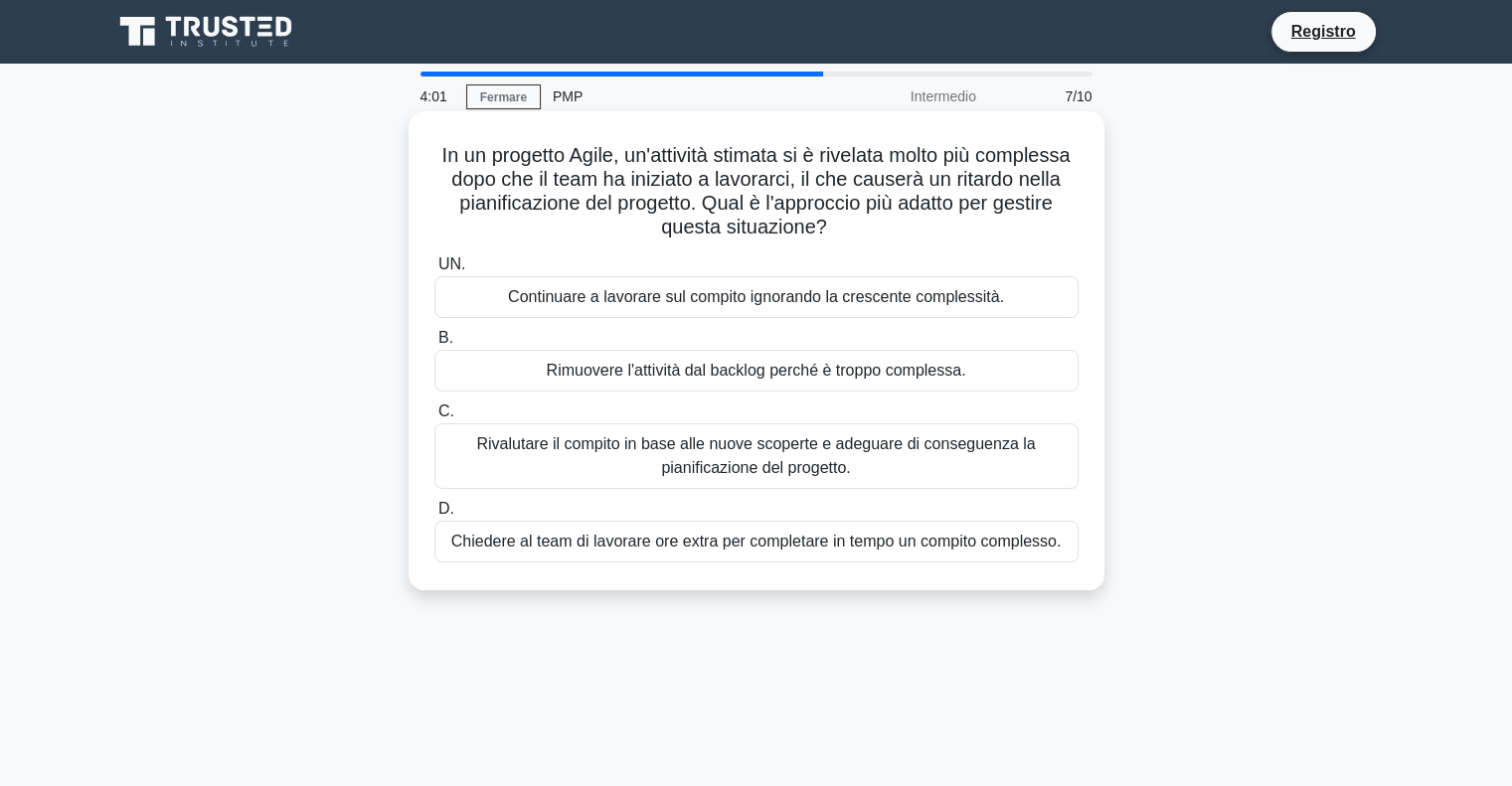 click on "Rivalutare il compito in base alle nuove scoperte e adeguare di conseguenza la pianificazione del progetto." at bounding box center (756, 455) 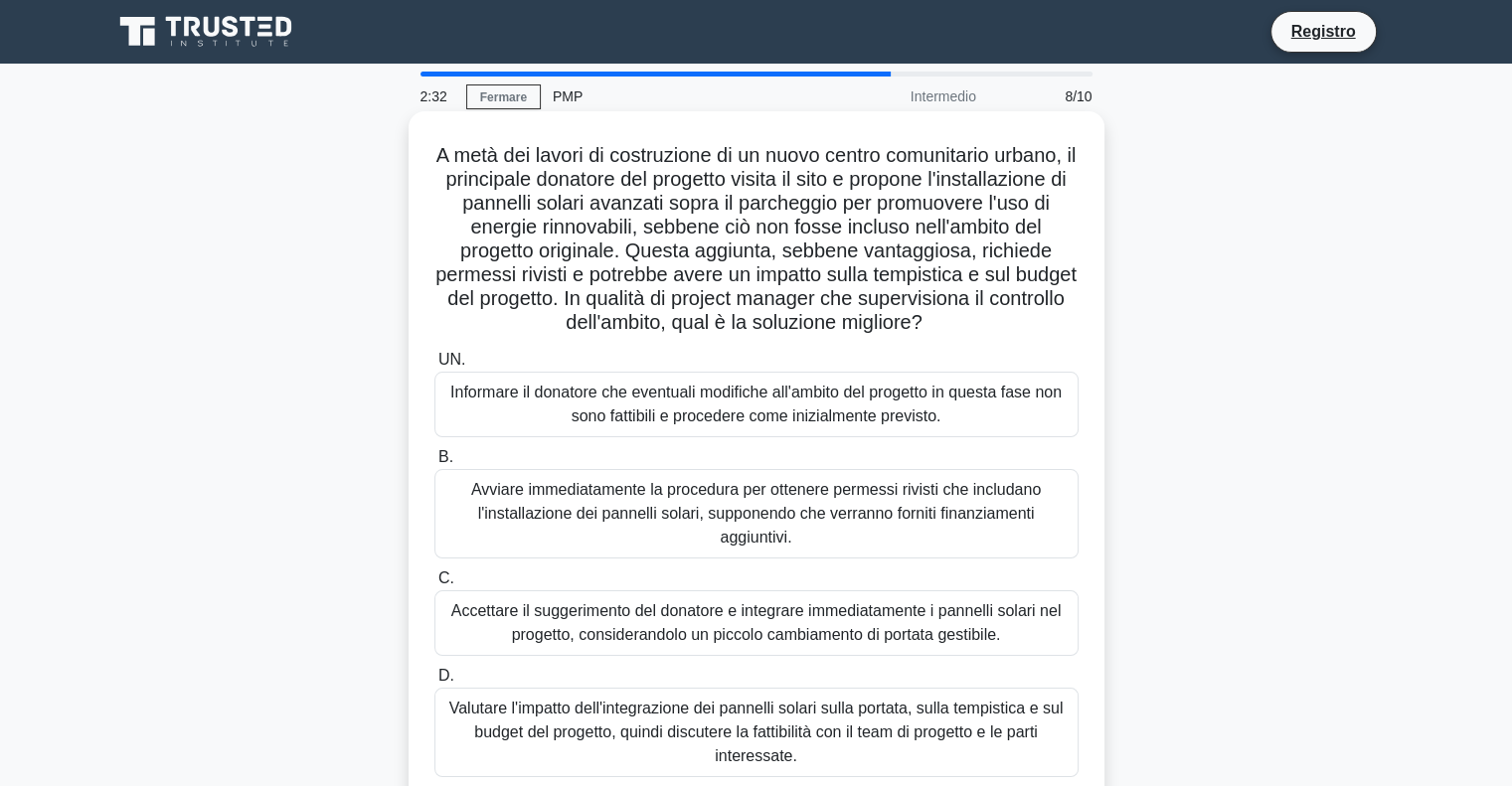 click on "Valutare l'impatto dell'integrazione dei pannelli solari sulla portata, sulla tempistica e sul budget del progetto, quindi discutere la fattibilità con il team di progetto e le parti interessate." at bounding box center (756, 731) 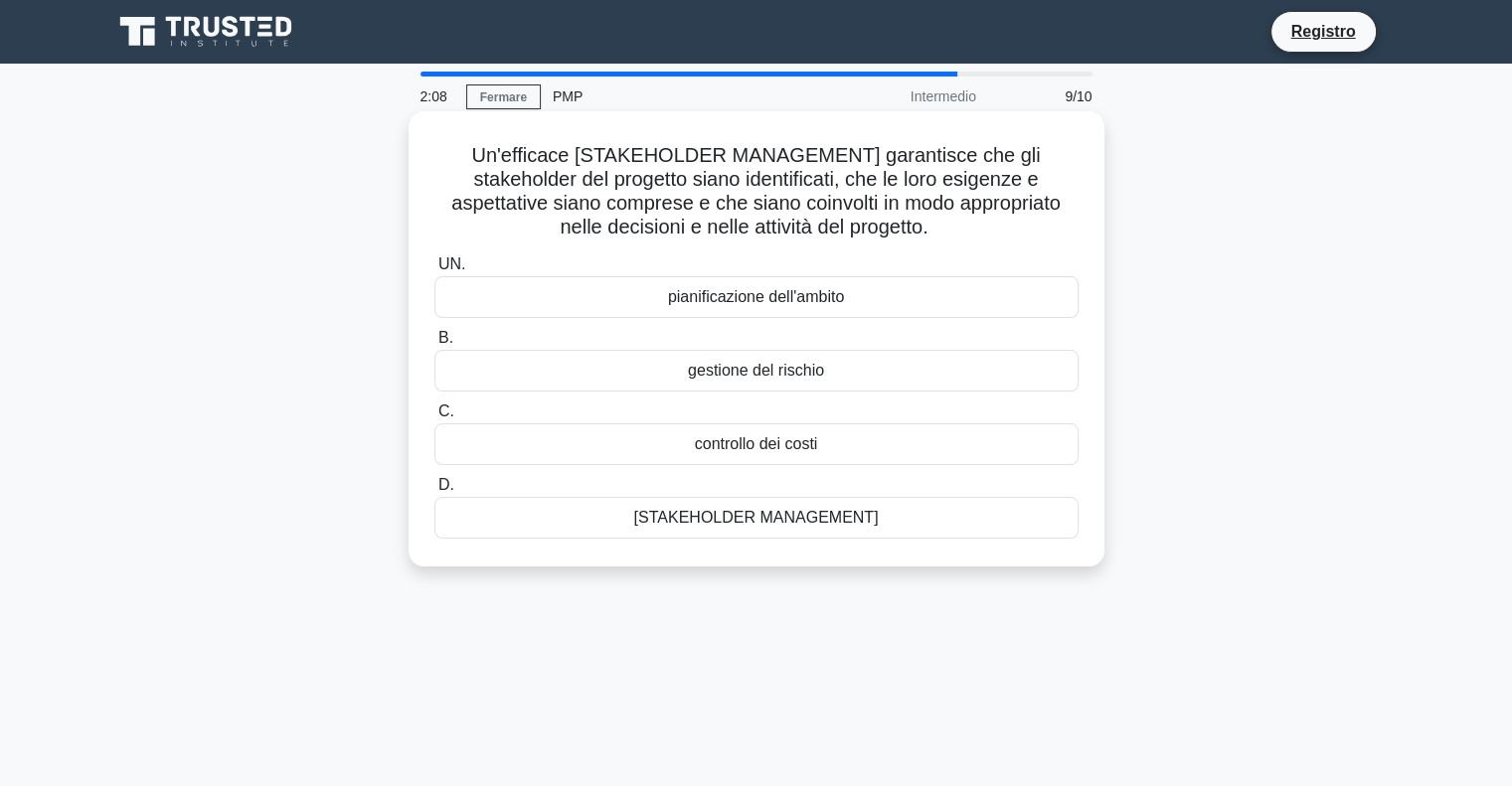 click on "coinvolgimento delle parti interessate" at bounding box center (756, 518) 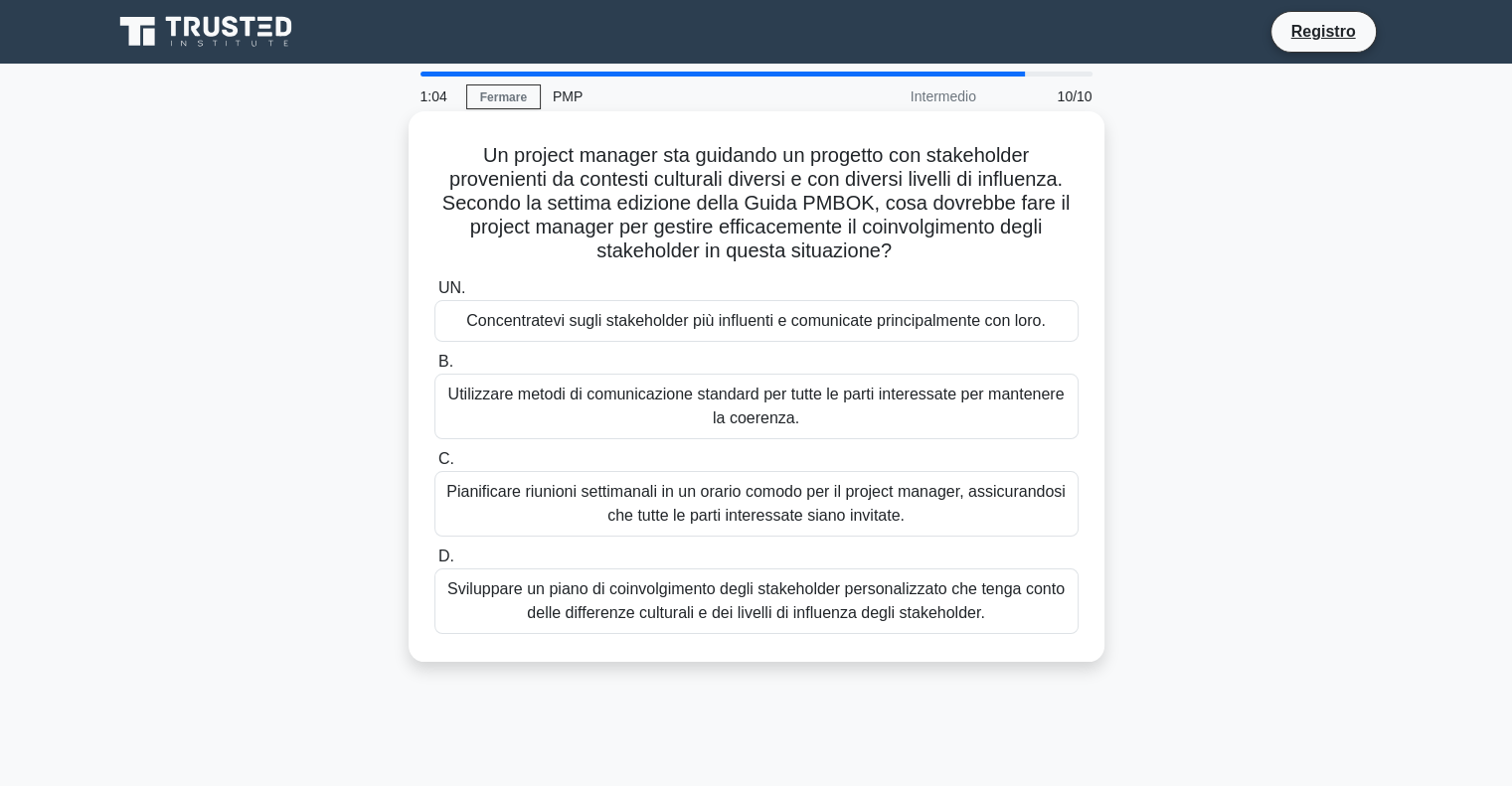click on "Sviluppare un piano di coinvolgimento degli stakeholder personalizzato che tenga conto delle differenze culturali e dei livelli di influenza degli stakeholder." at bounding box center (756, 600) 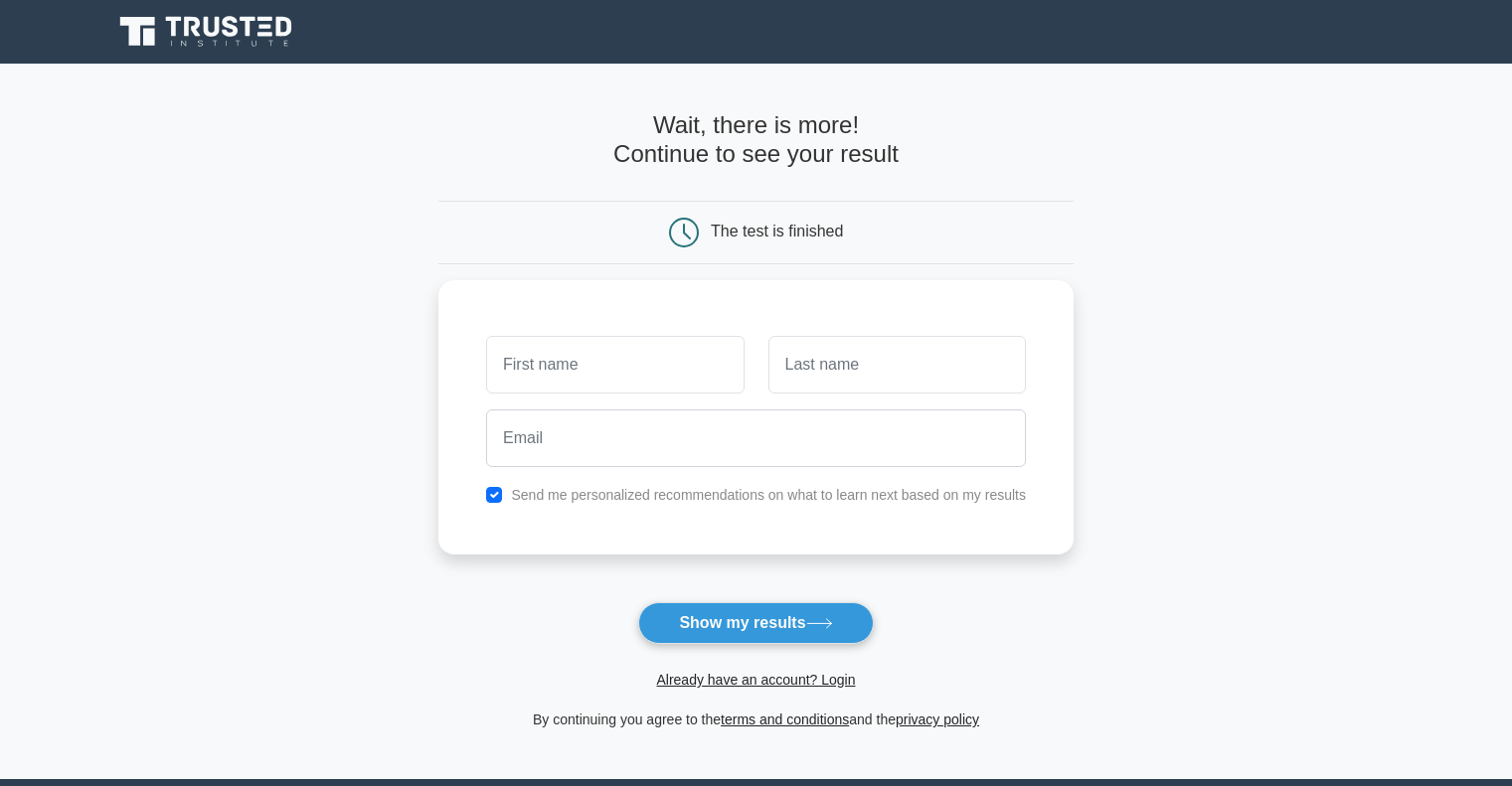 scroll, scrollTop: 0, scrollLeft: 0, axis: both 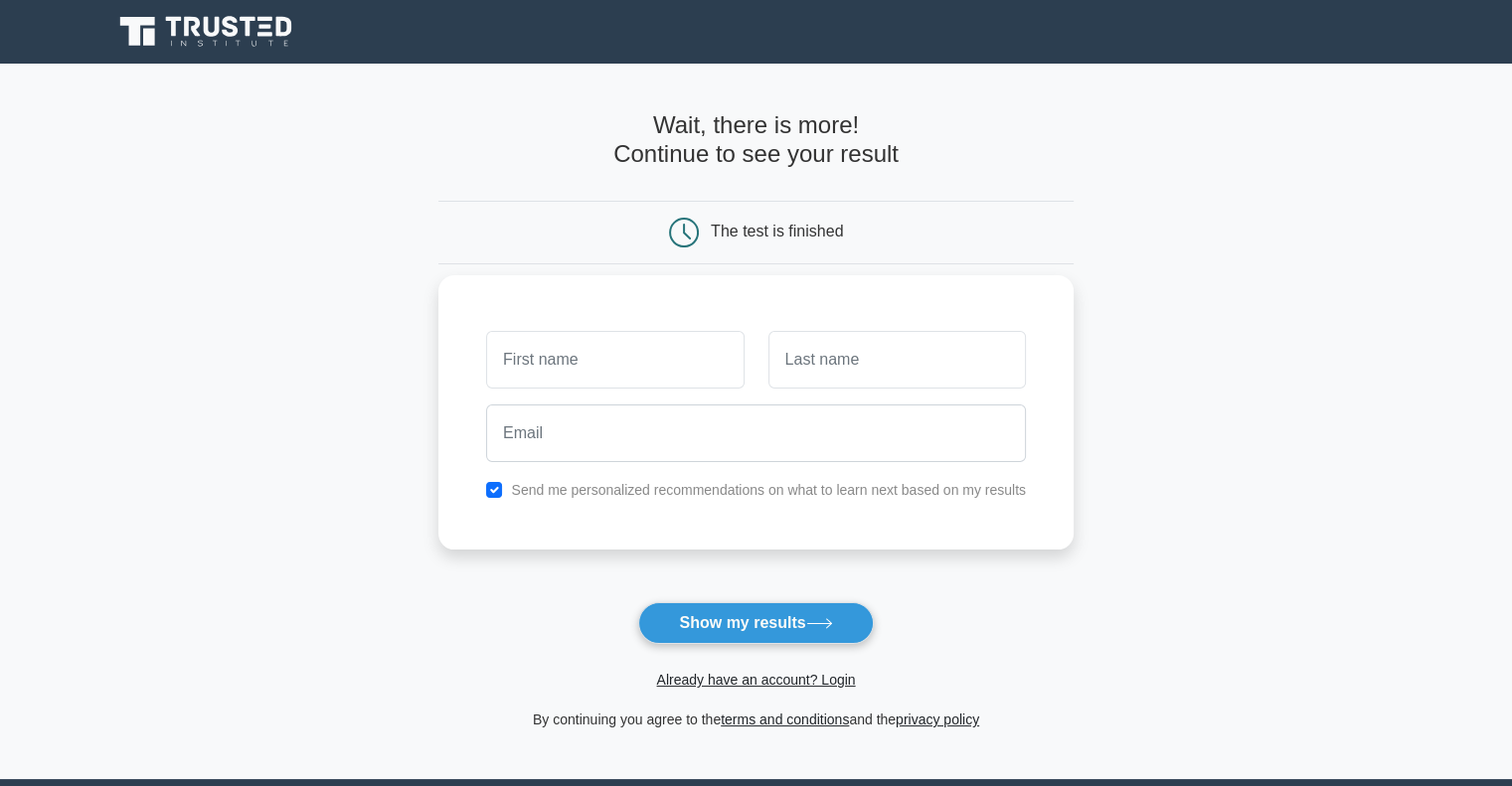 click at bounding box center [614, 360] 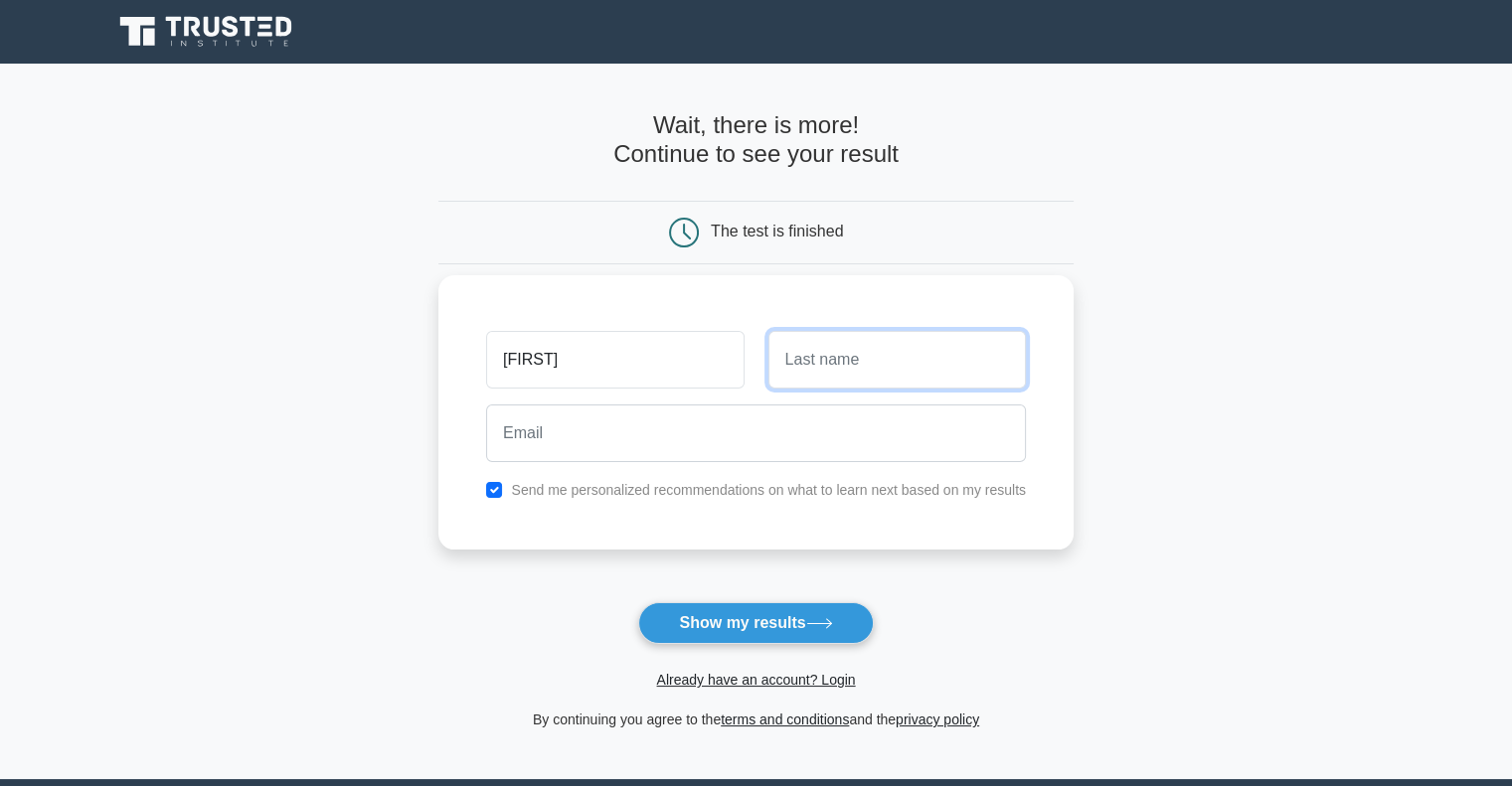click at bounding box center [897, 360] 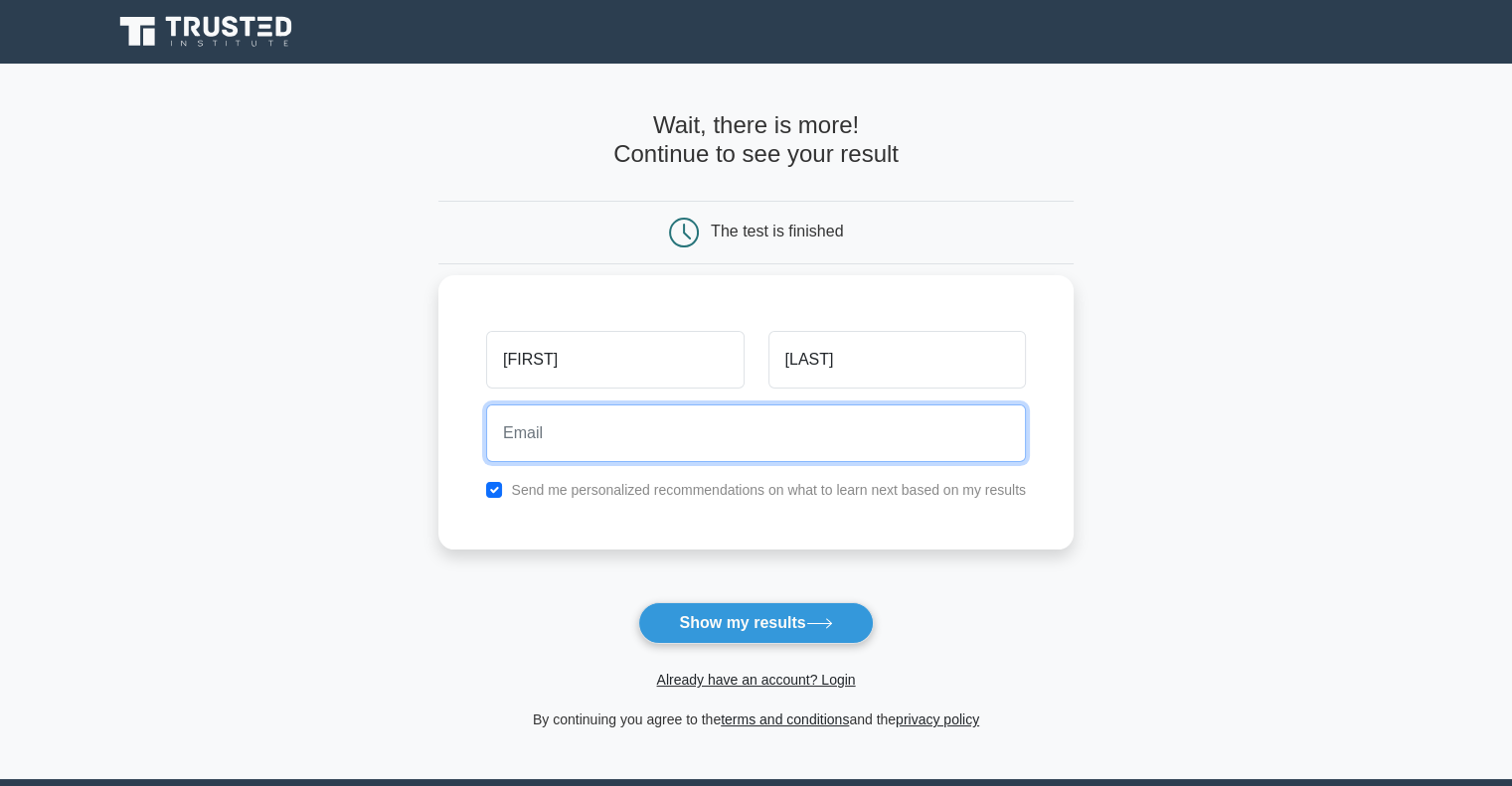 click at bounding box center (756, 433) 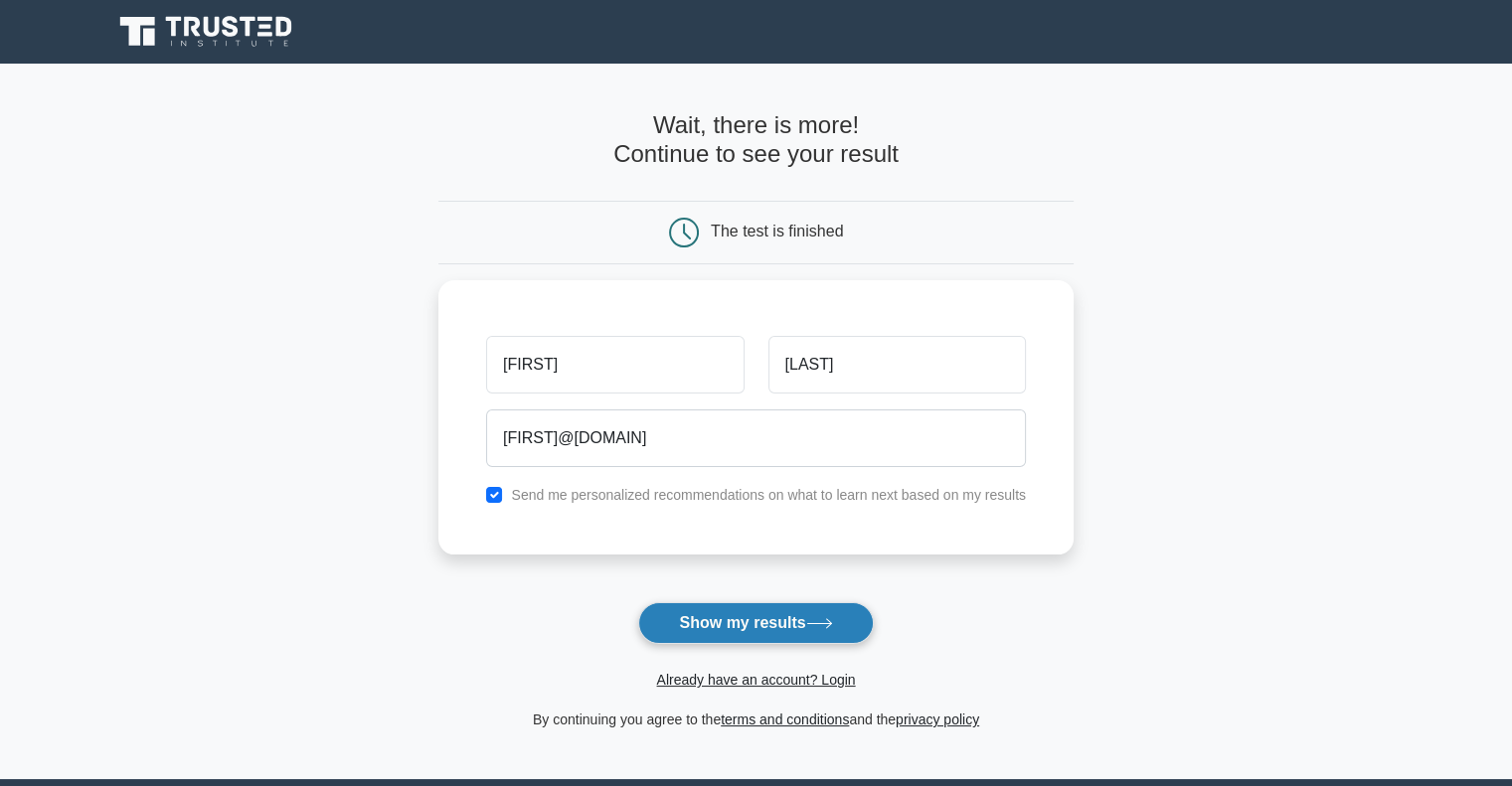 click on "Show my results" at bounding box center (756, 623) 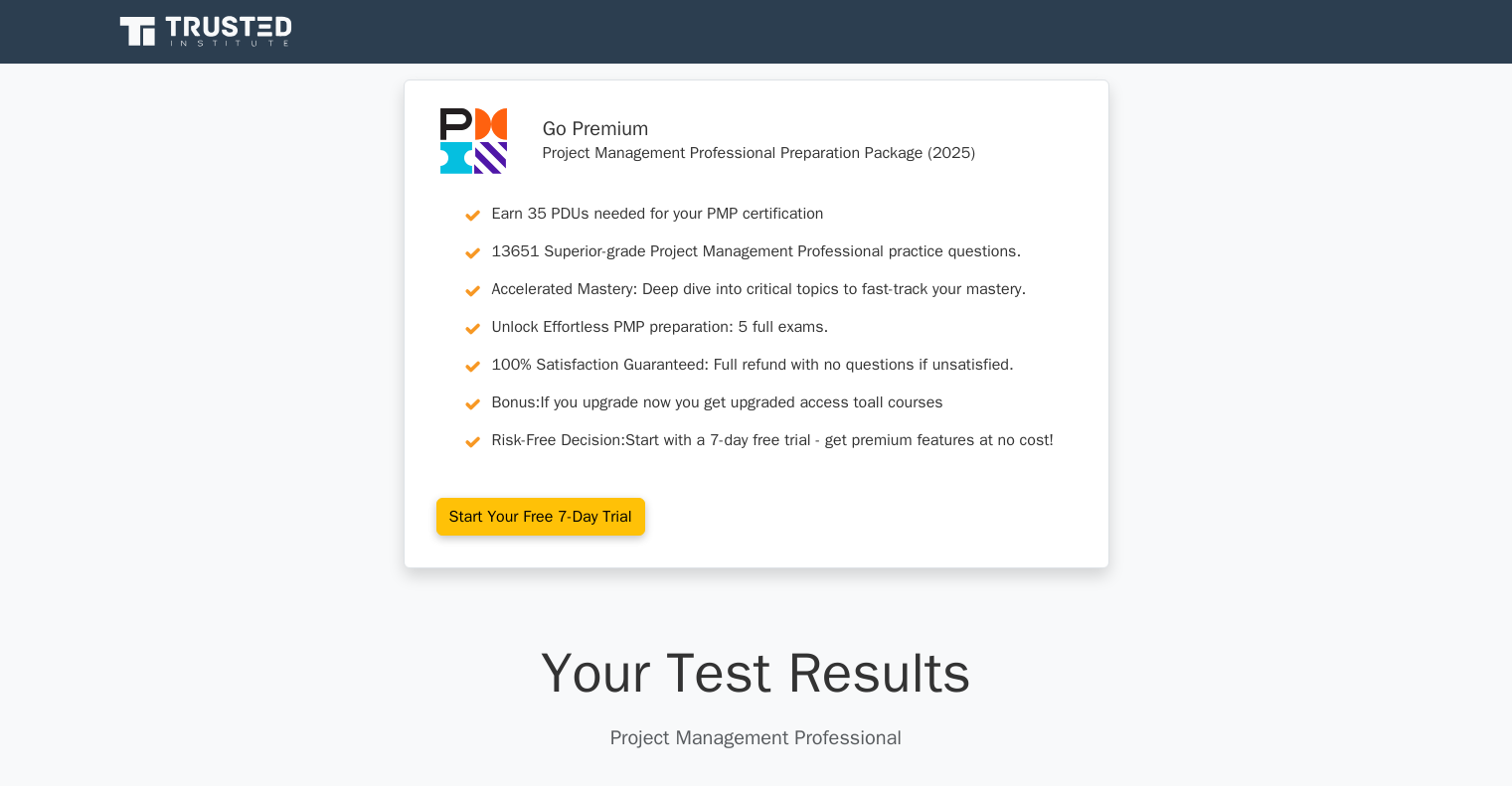 scroll, scrollTop: 0, scrollLeft: 0, axis: both 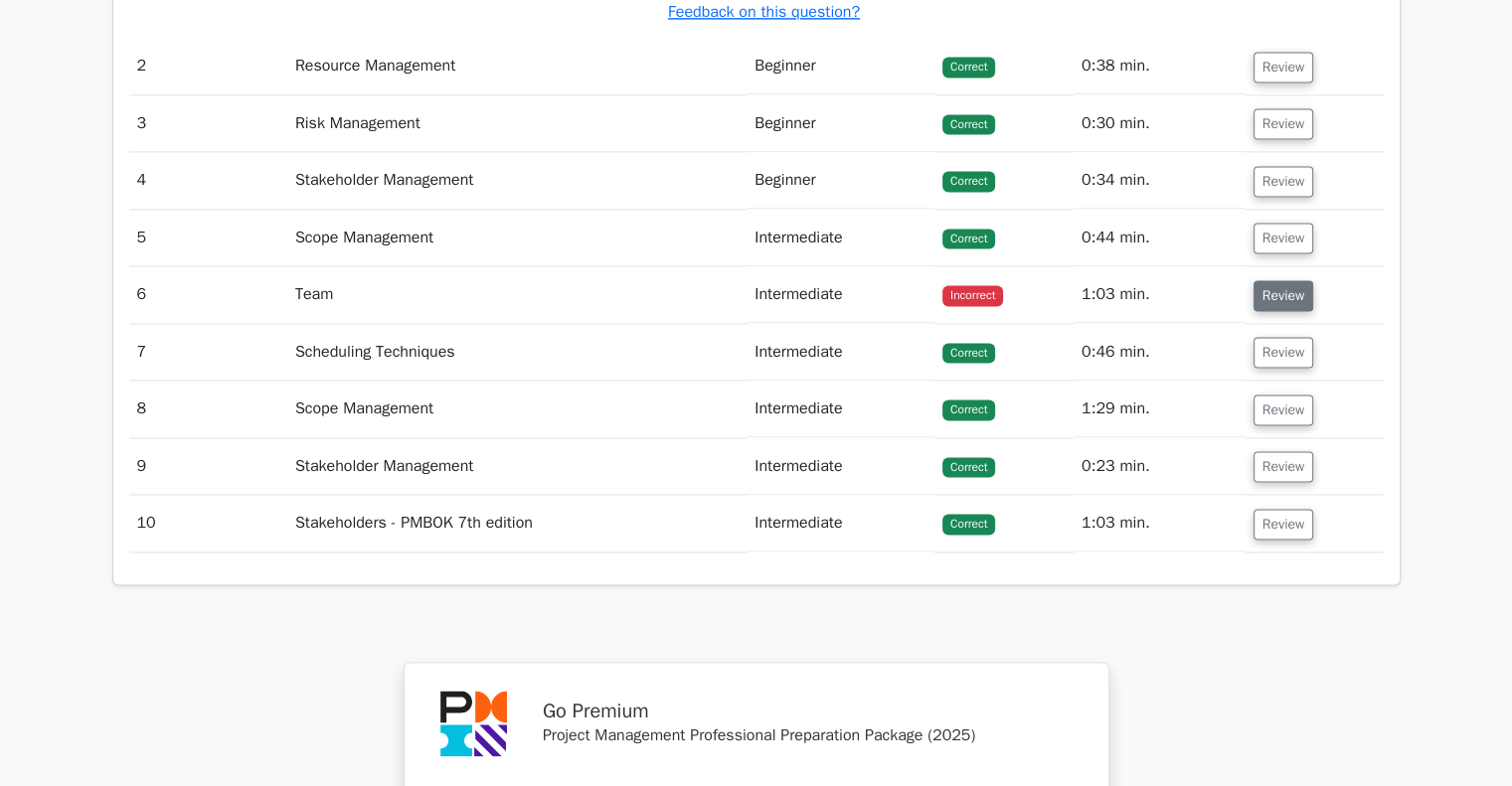 click on "Review" at bounding box center (1283, 295) 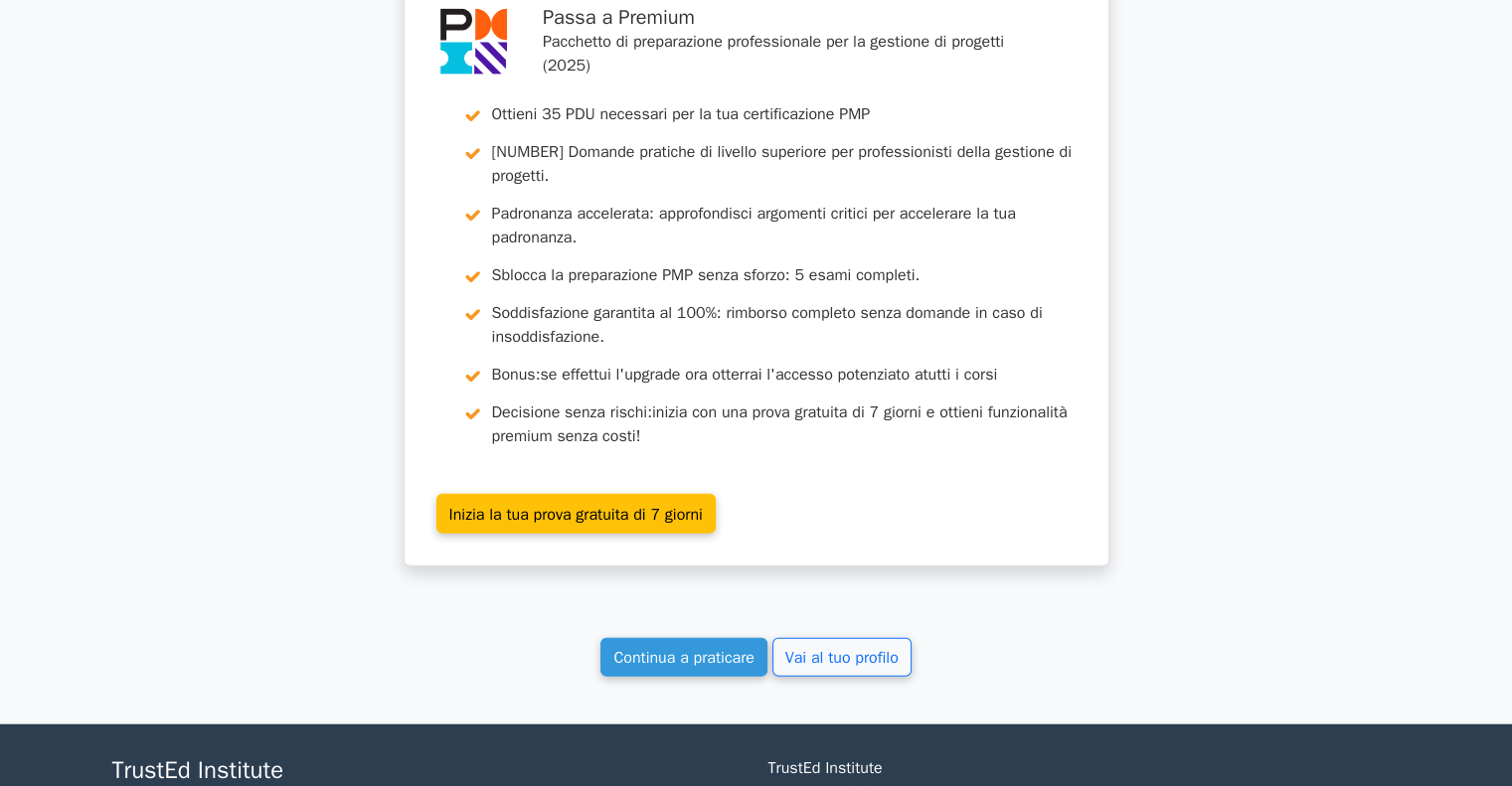 scroll, scrollTop: 4732, scrollLeft: 0, axis: vertical 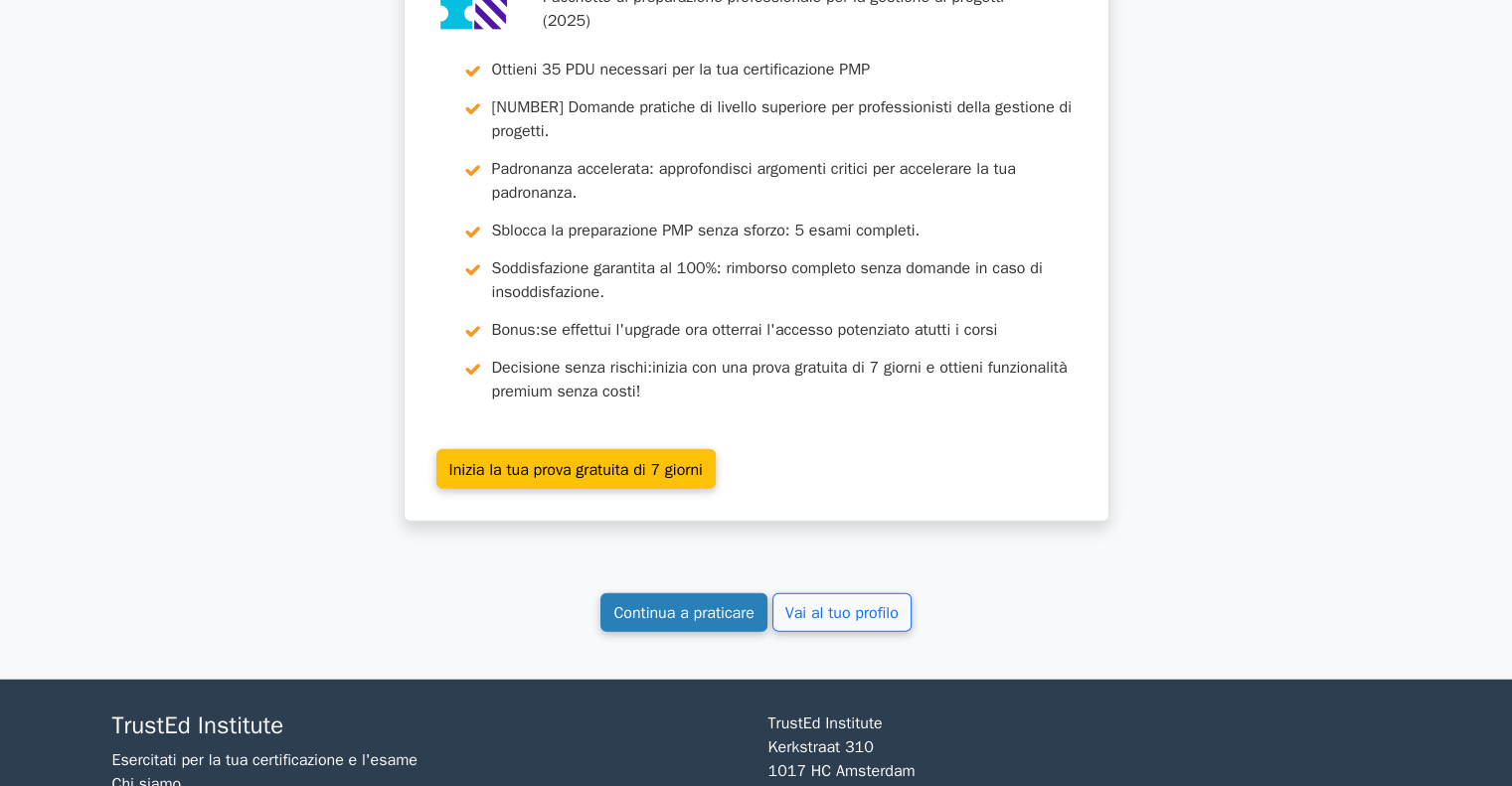 click on "Continua a praticare" at bounding box center [684, 613] 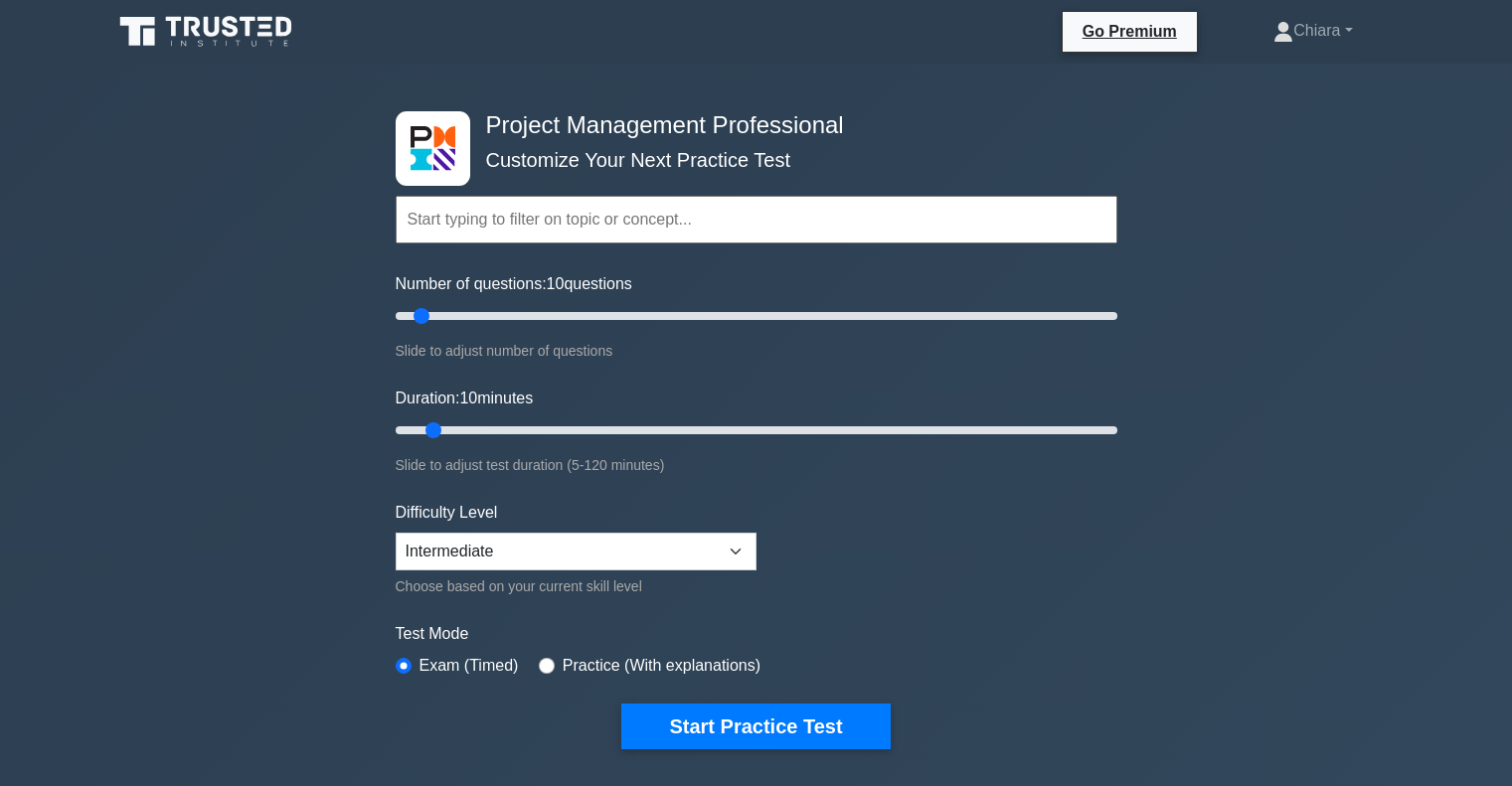 scroll, scrollTop: 0, scrollLeft: 0, axis: both 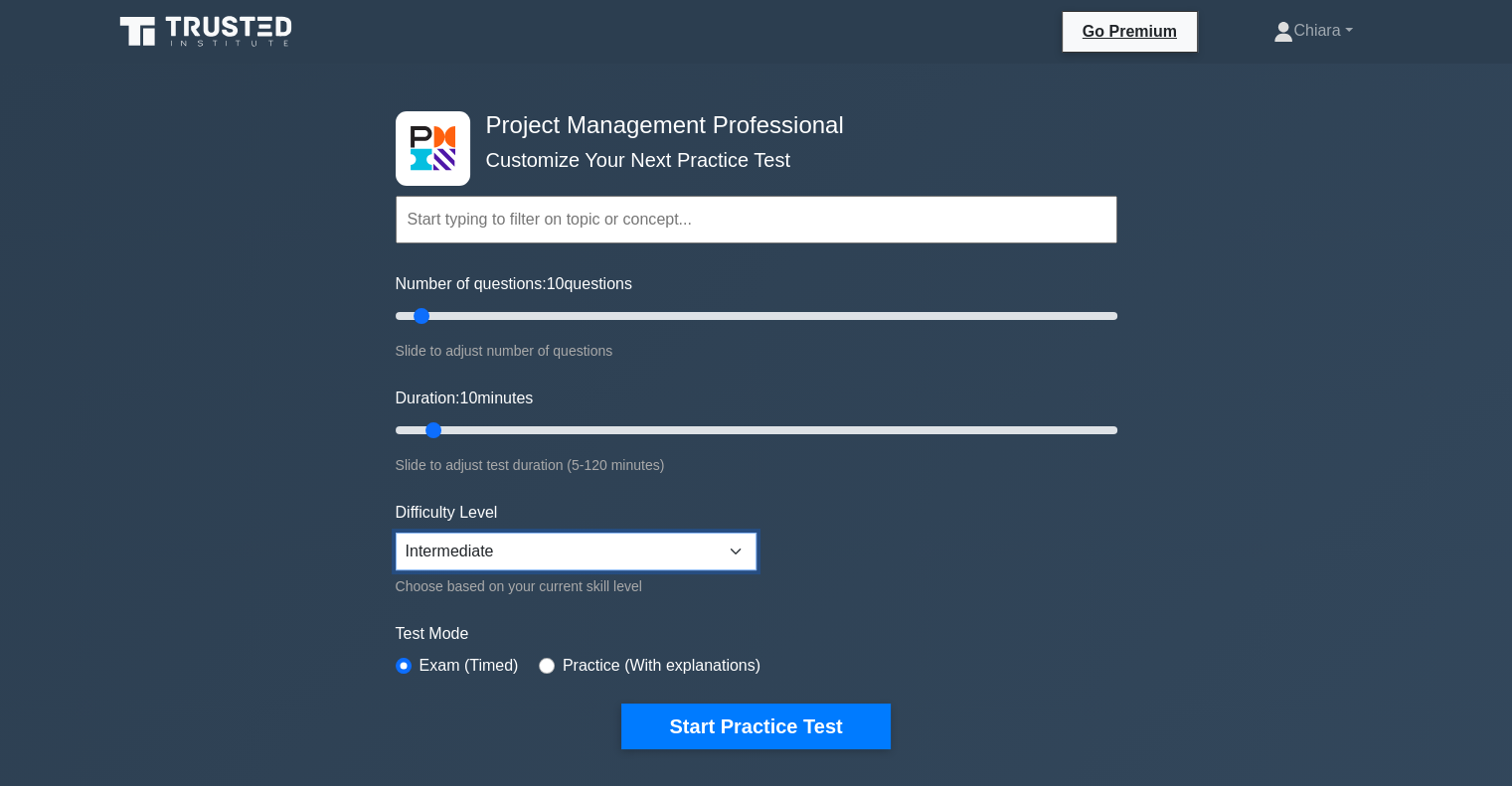 click on "Beginner
Intermediate
Expert" at bounding box center [576, 551] 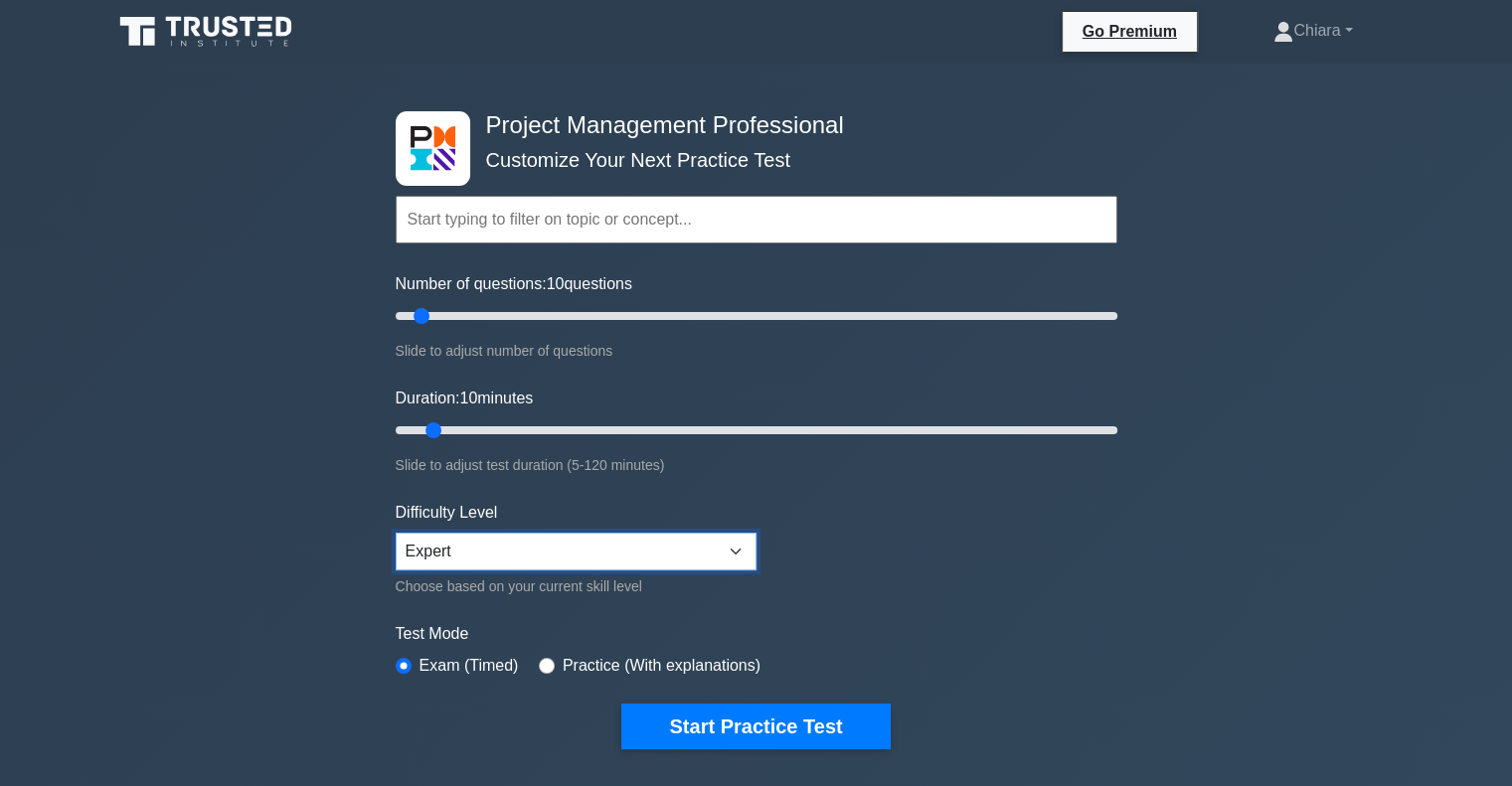 click on "Beginner
Intermediate
Expert" at bounding box center (576, 551) 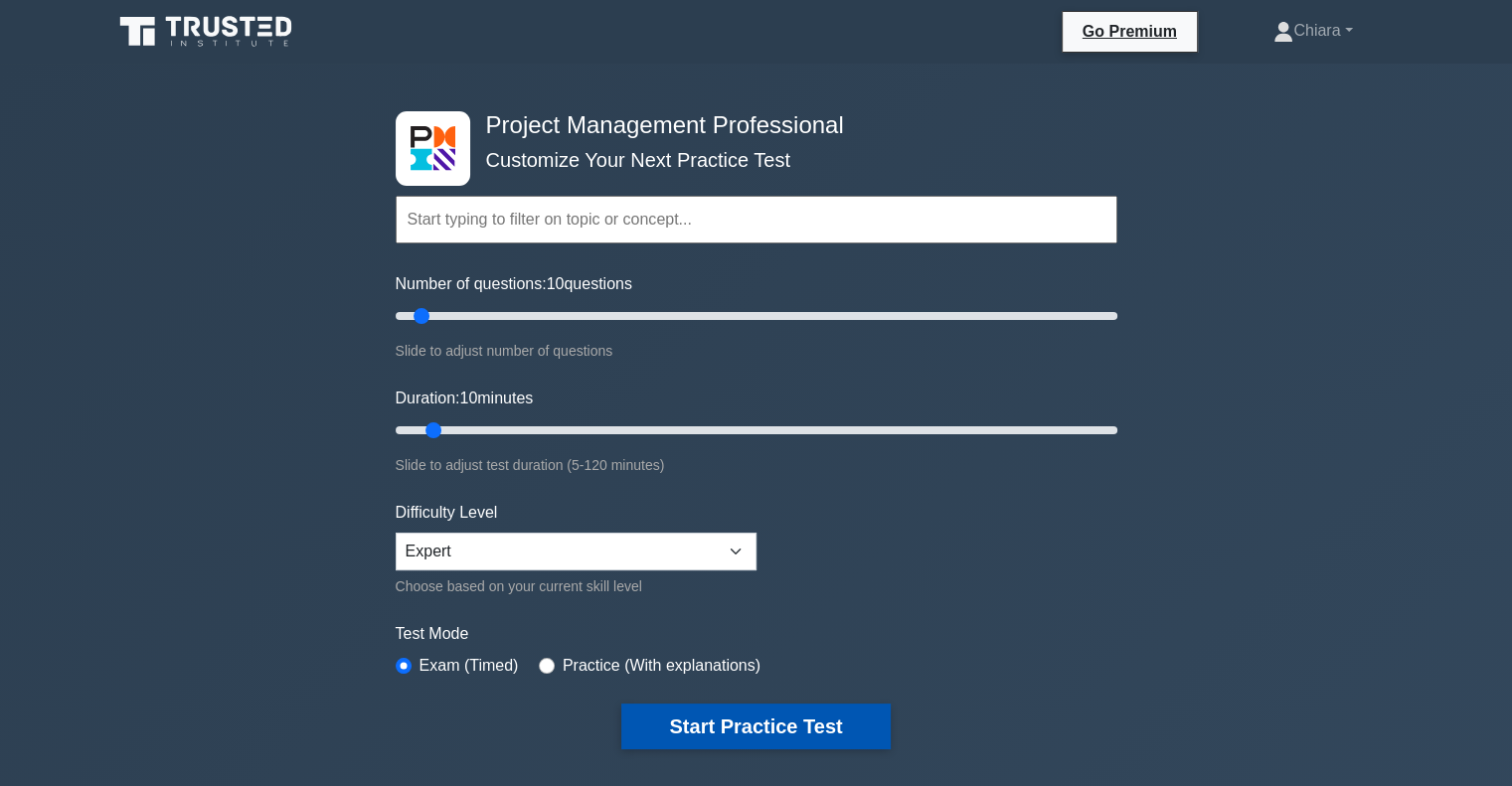 click on "Start Practice Test" at bounding box center [756, 726] 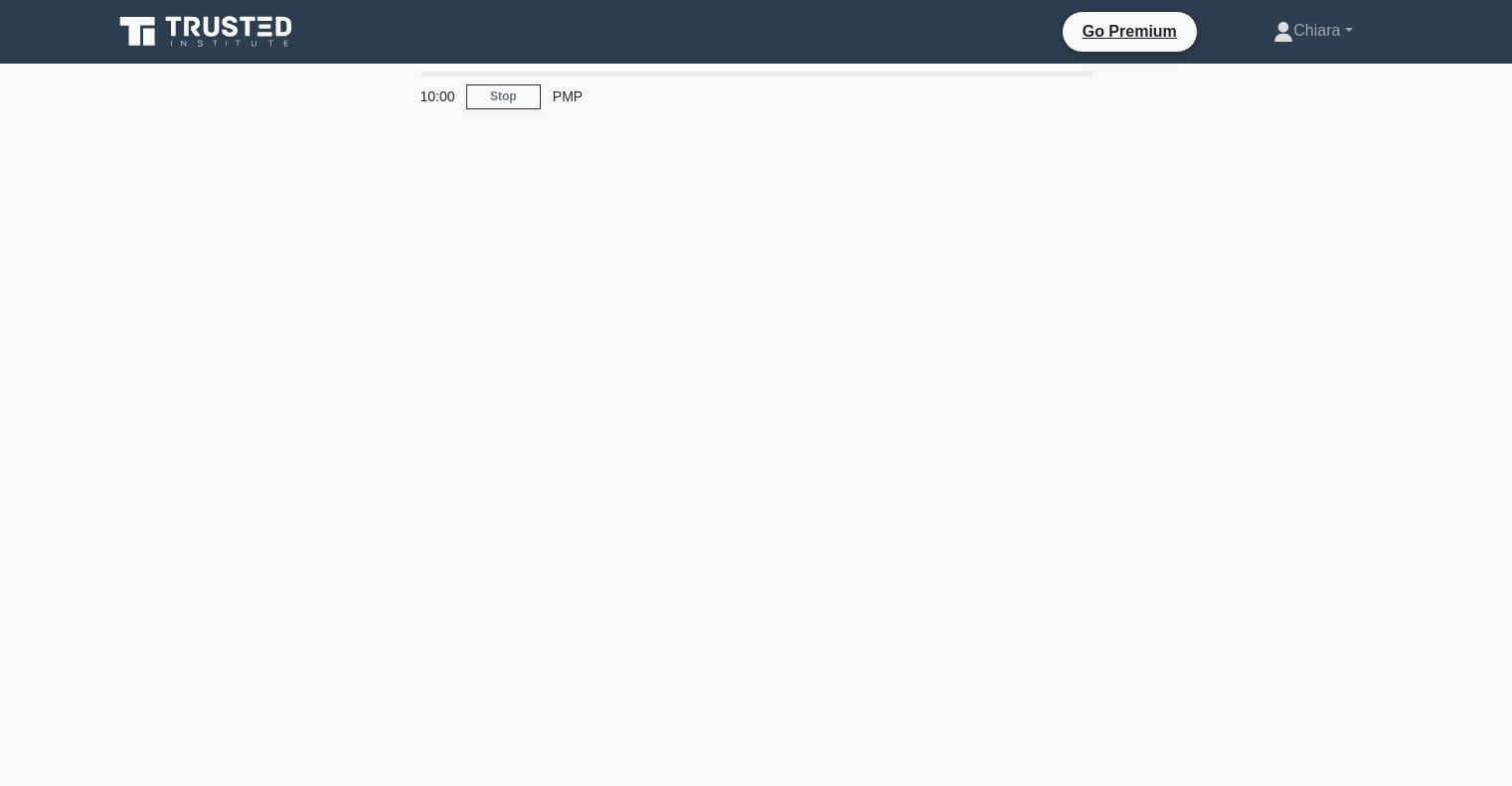 scroll, scrollTop: 0, scrollLeft: 0, axis: both 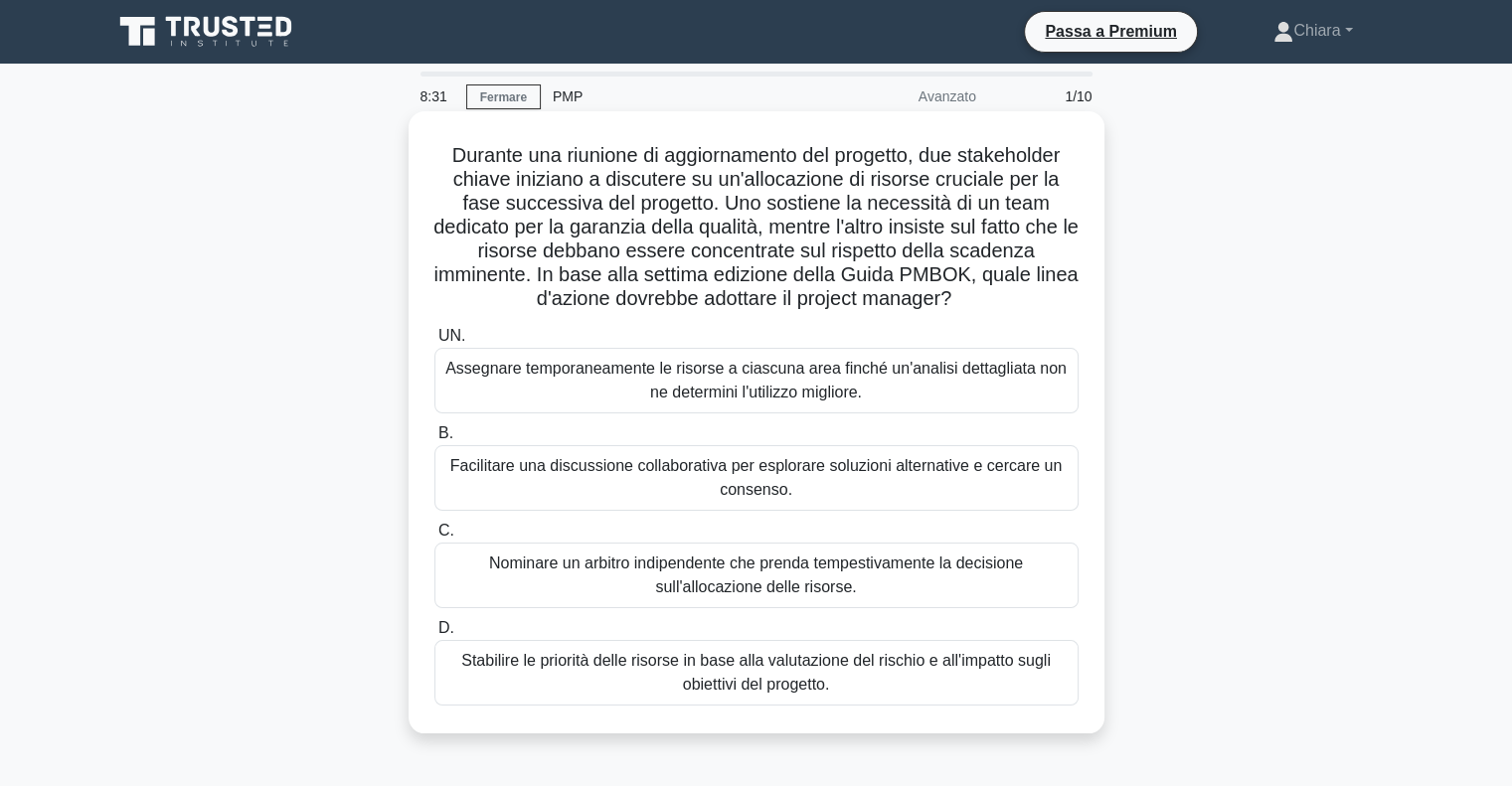 click on "Facilitare una discussione collaborativa per esplorare soluzioni alternative e cercare un consenso." at bounding box center (756, 477) 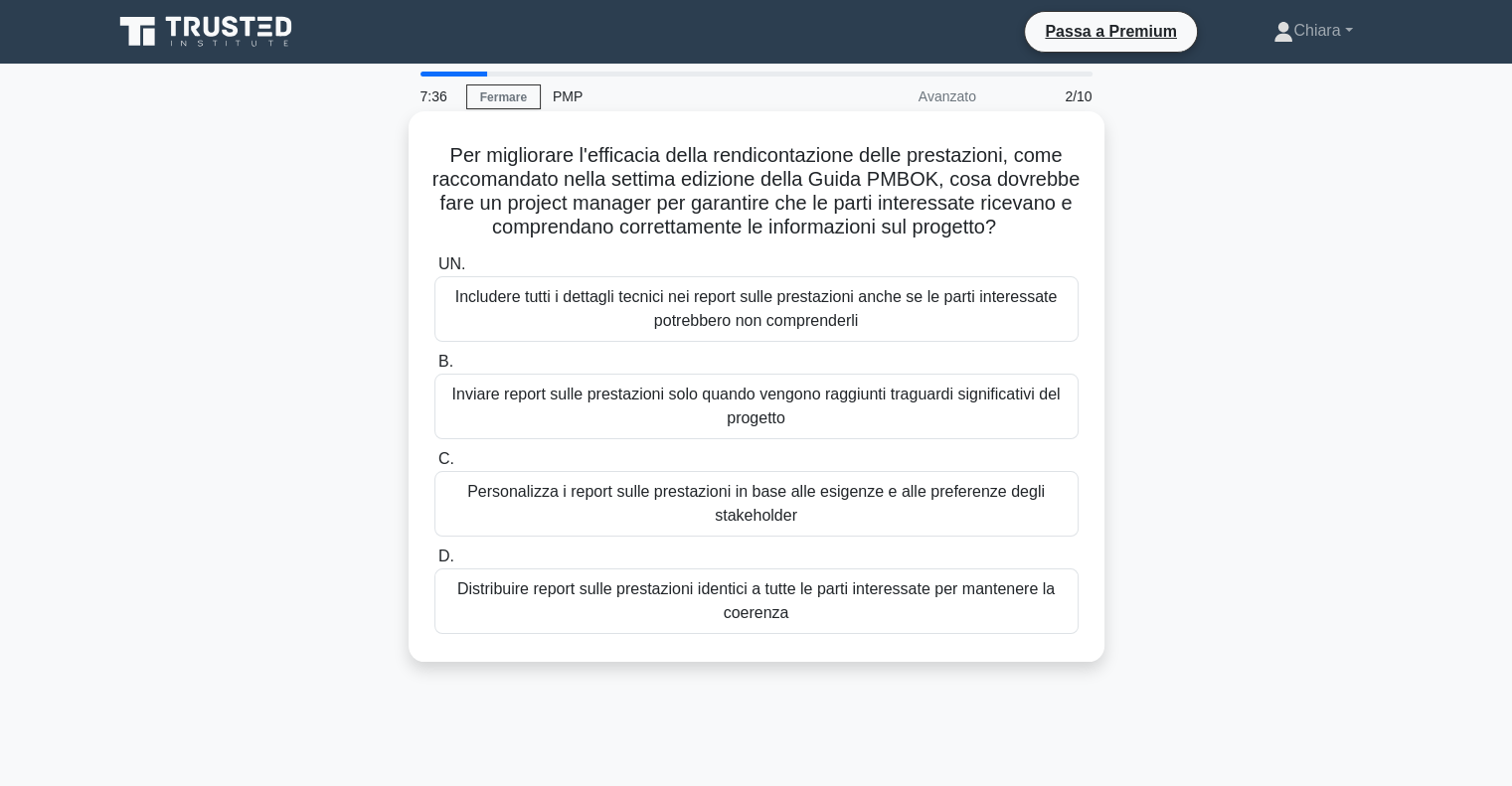 click on "Personalizza i report sulle prestazioni in base alle esigenze e alle preferenze degli stakeholder" at bounding box center (756, 504) 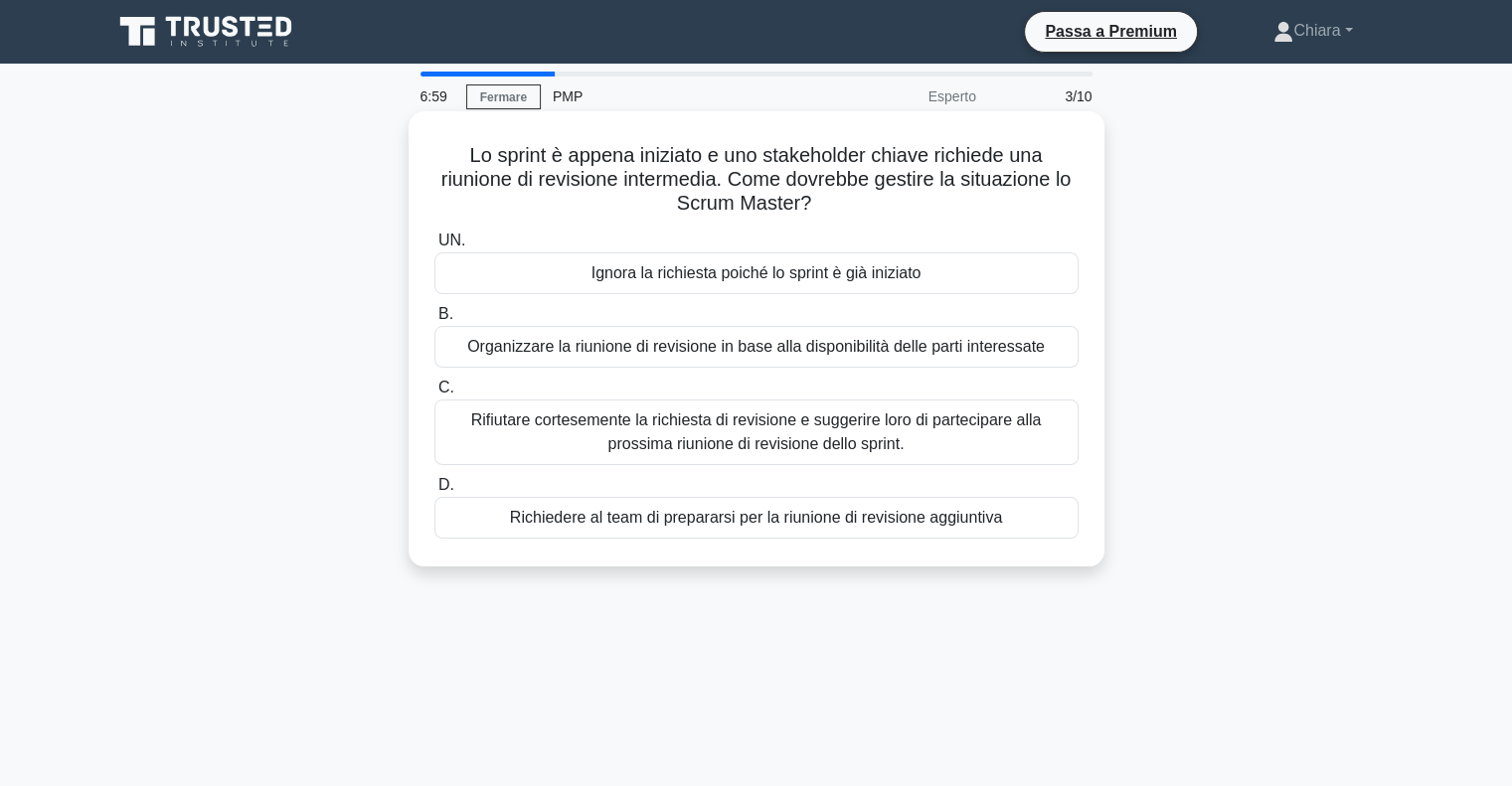 click on "Organizzare la riunione di revisione in base alla disponibilità delle parti interessate" at bounding box center (756, 346) 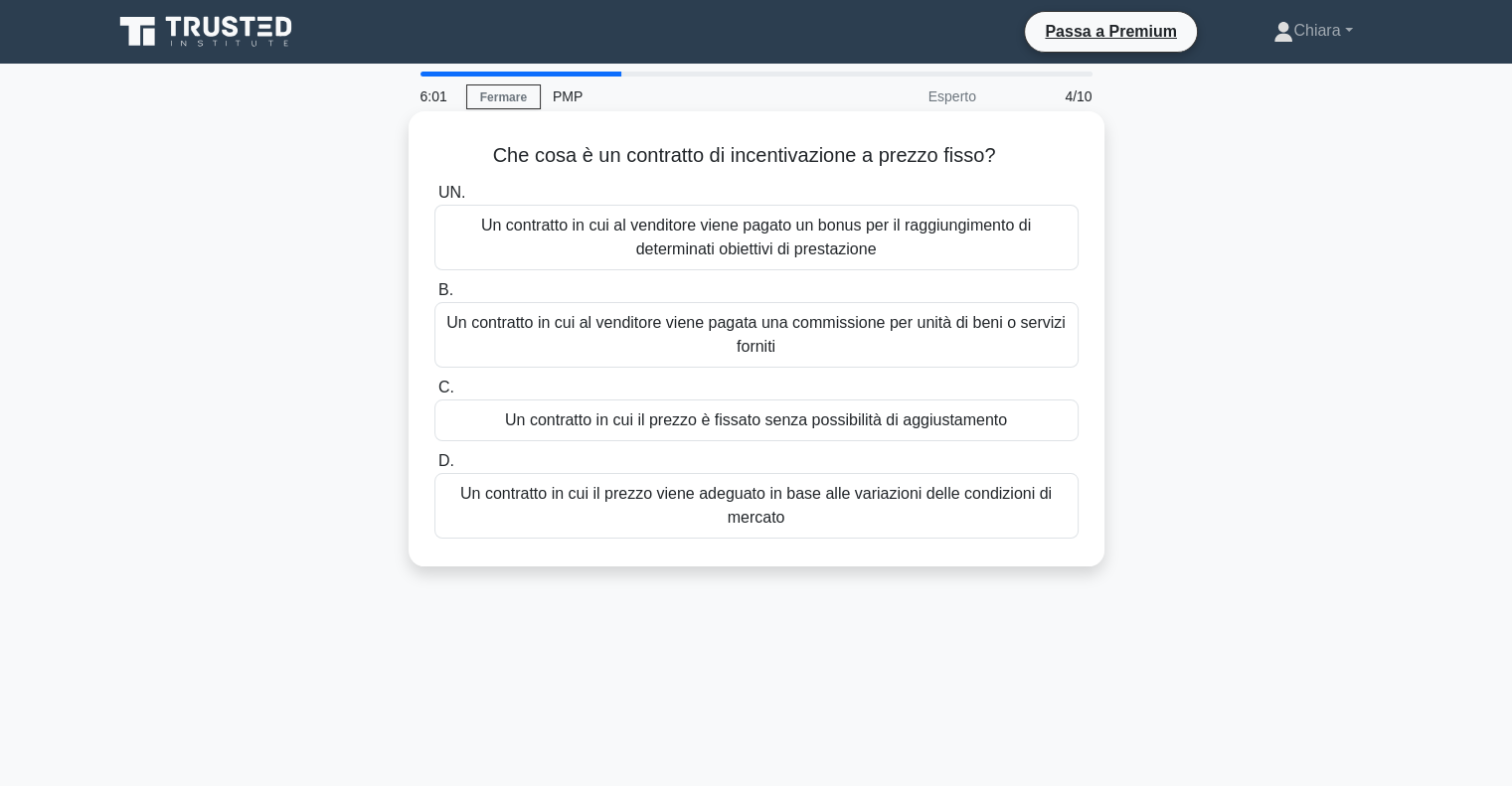 click on "Un contratto in cui al venditore viene pagata una commissione per unità di beni o servizi forniti" at bounding box center [756, 335] 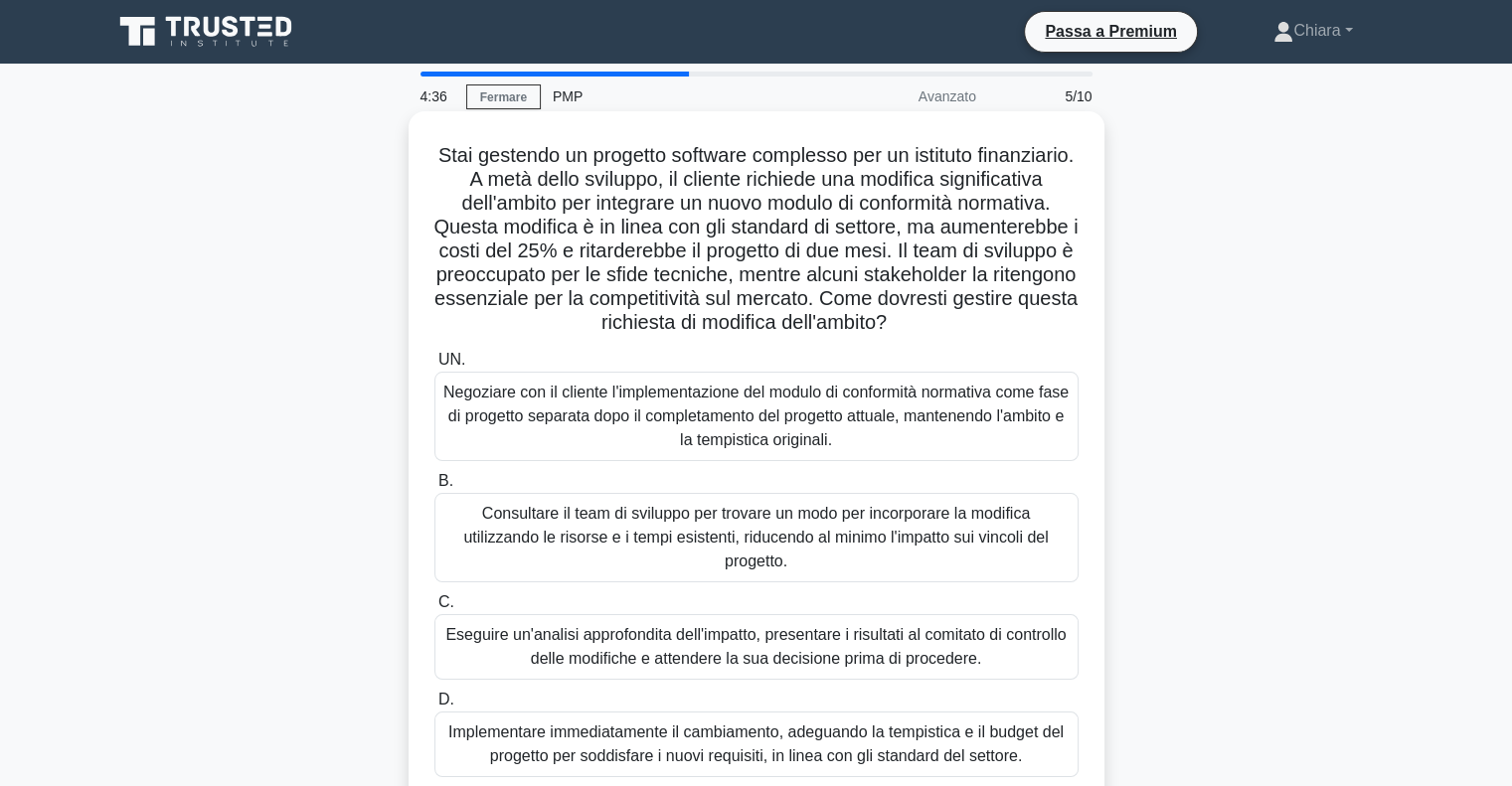 click on "Eseguire un'analisi approfondita dell'impatto, presentare i risultati al comitato di controllo delle modifiche e attendere la sua decisione prima di procedere." at bounding box center [756, 646] 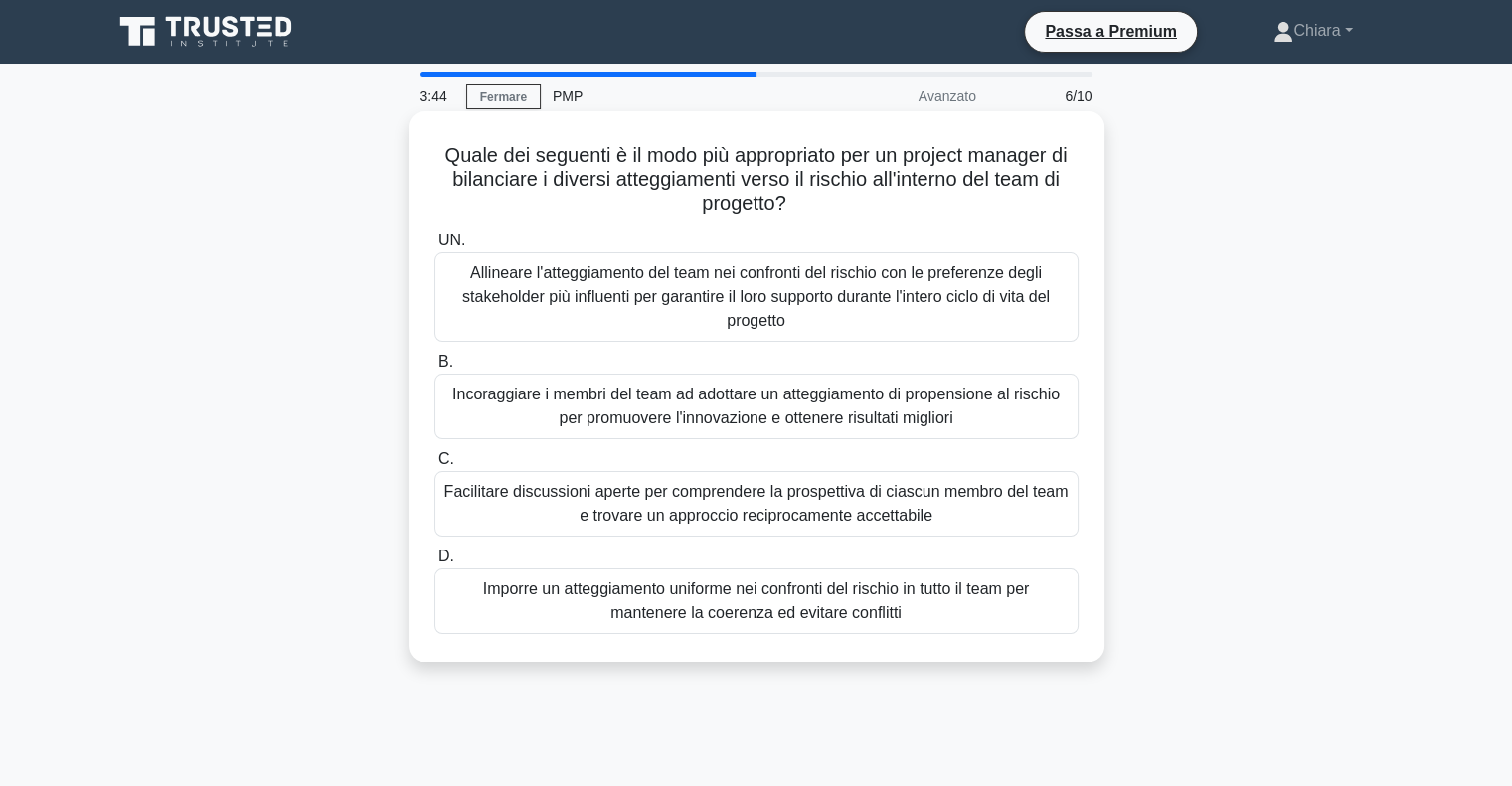 click on "Facilitare discussioni aperte per comprendere la prospettiva di ciascun membro del team e trovare un approccio reciprocamente accettabile" at bounding box center [756, 503] 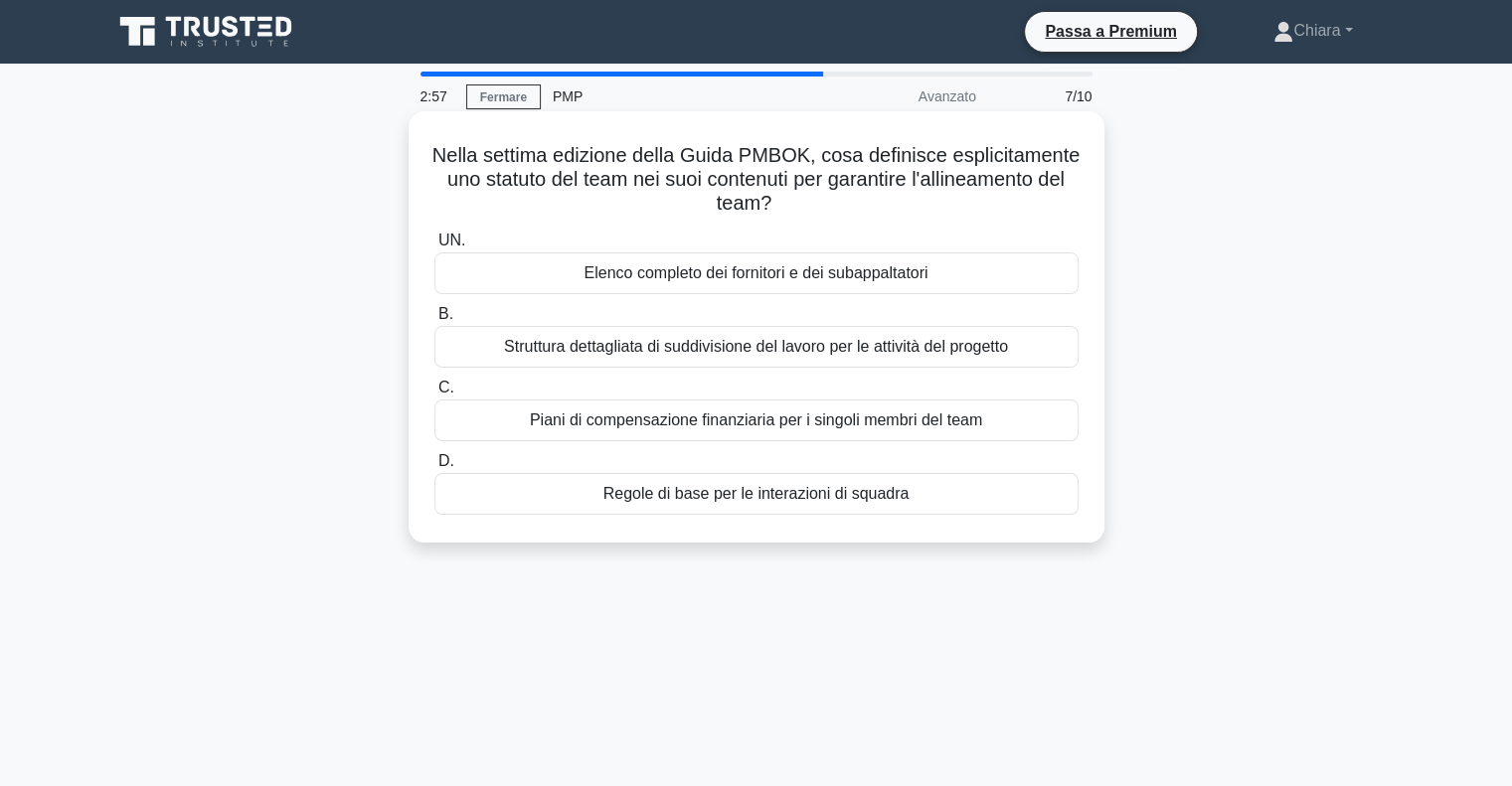 click on "Elenco completo dei fornitori e dei subappaltatori" at bounding box center [756, 272] 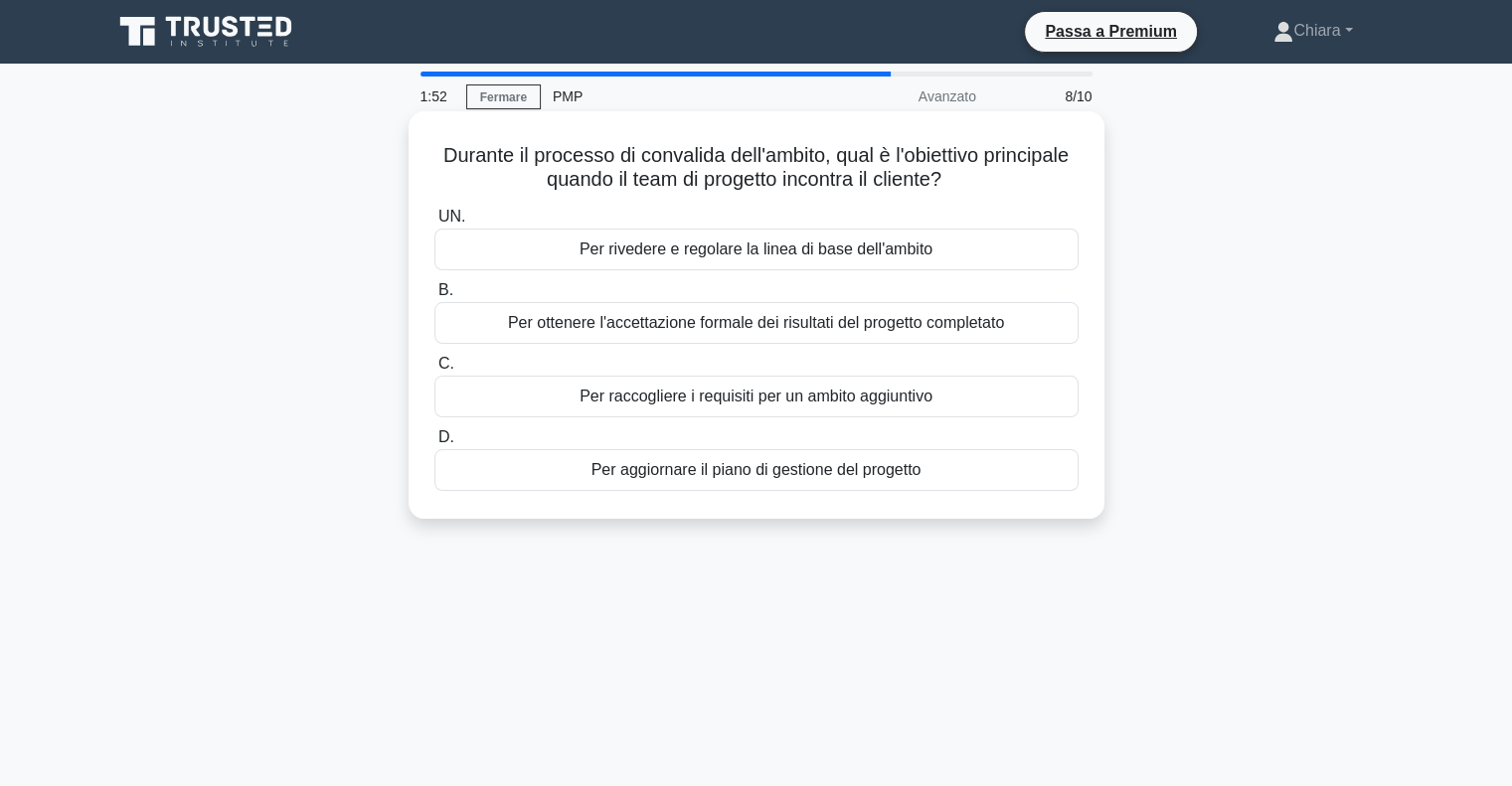 click on "Per aggiornare il piano di gestione del progetto" at bounding box center (756, 469) 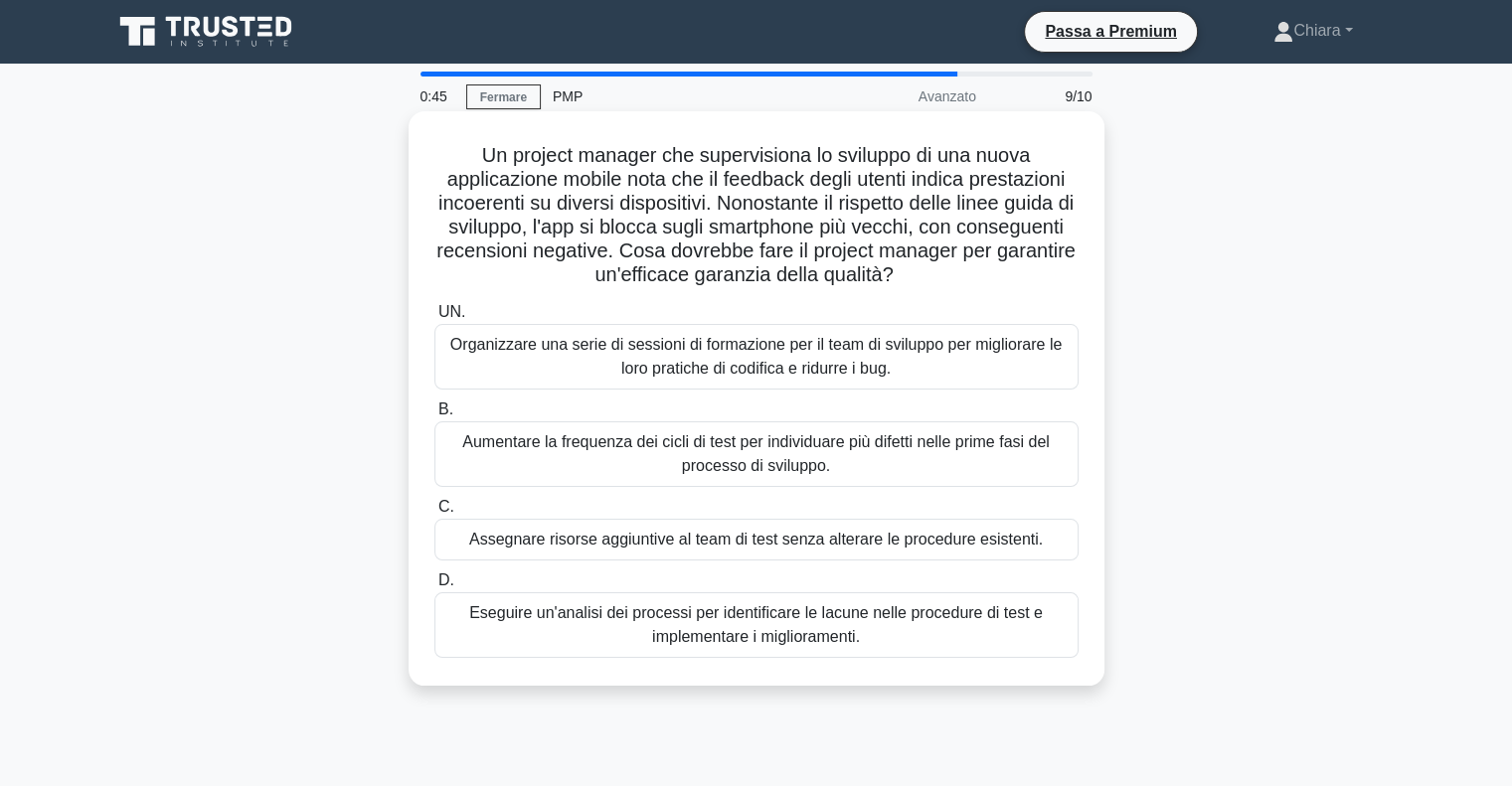 click on "Eseguire un'analisi dei processi per identificare le lacune nelle procedure di test e implementare i miglioramenti." at bounding box center (756, 624) 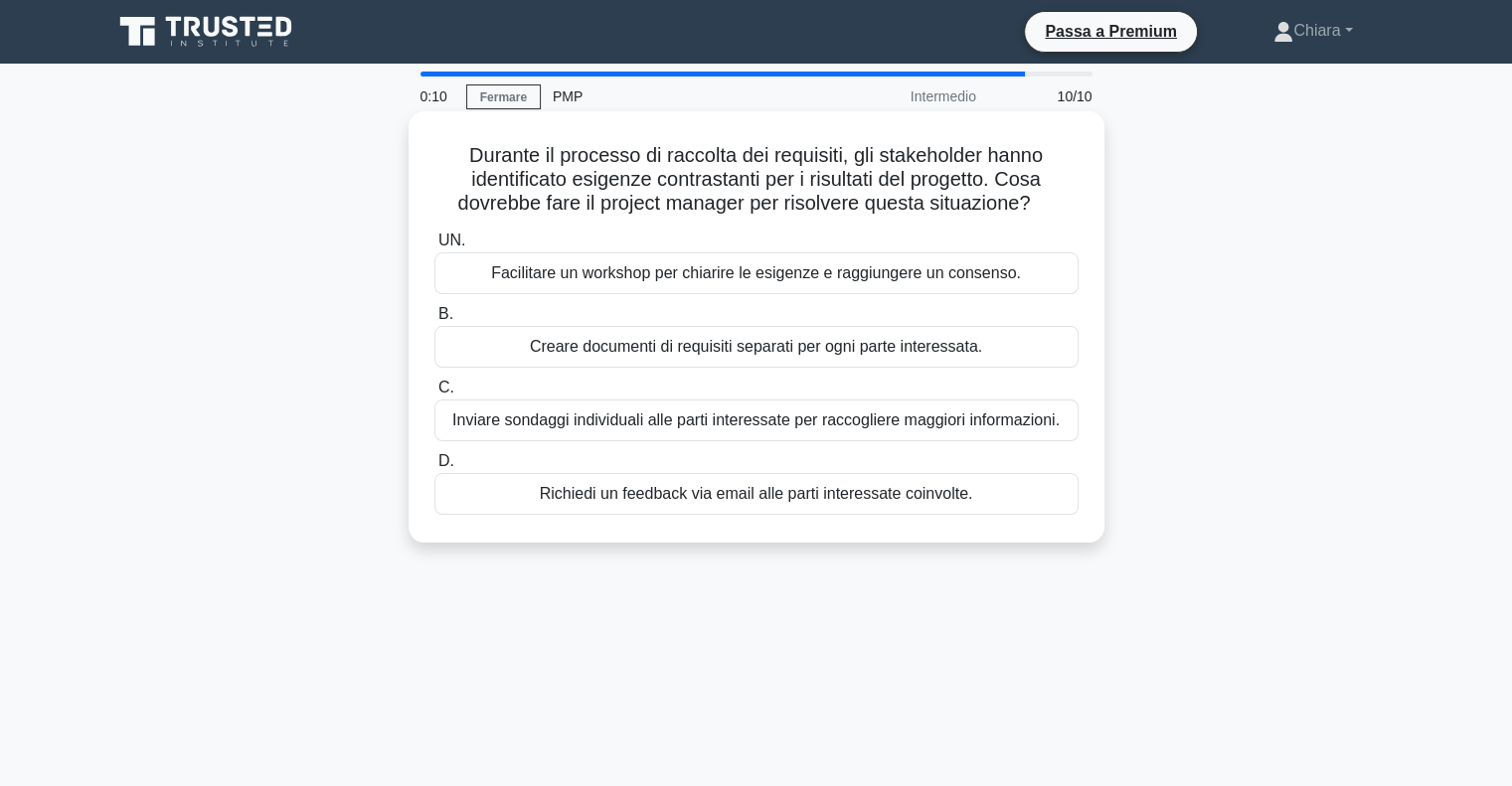 click on "Inviare sondaggi individuali alle parti interessate per raccogliere maggiori informazioni." at bounding box center [756, 419] 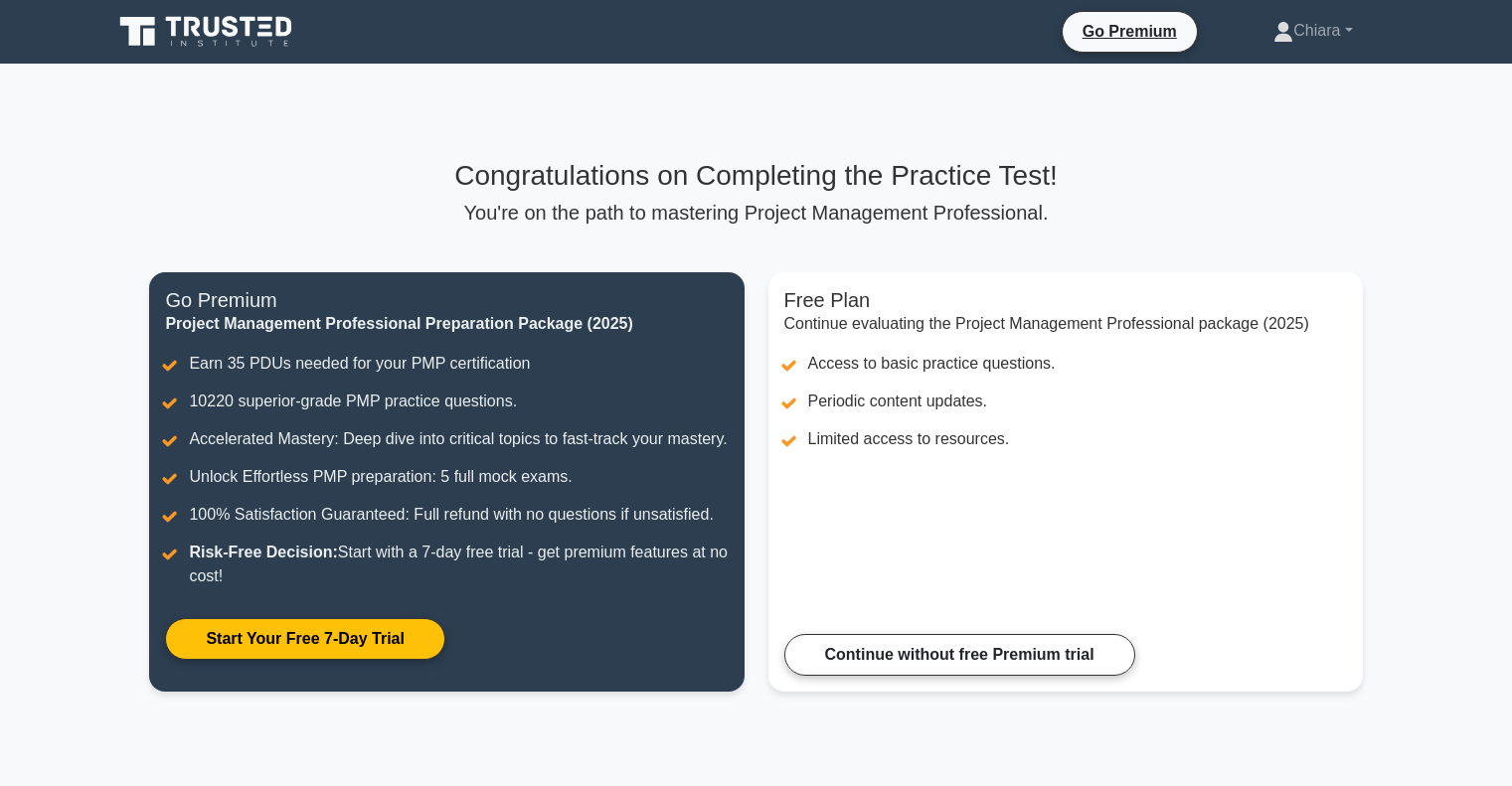 scroll, scrollTop: 69, scrollLeft: 0, axis: vertical 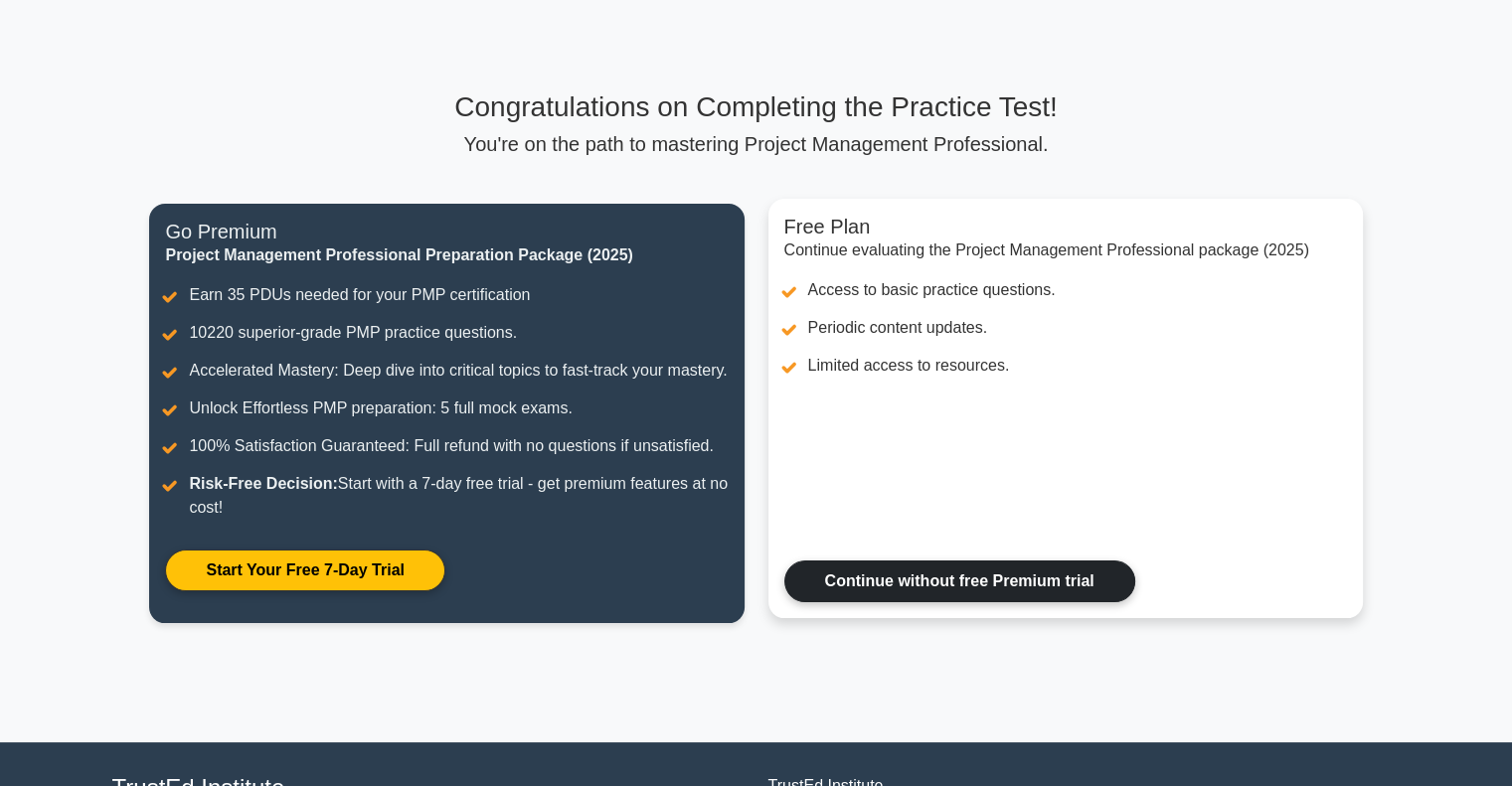 click on "Continue without free Premium trial" at bounding box center (959, 581) 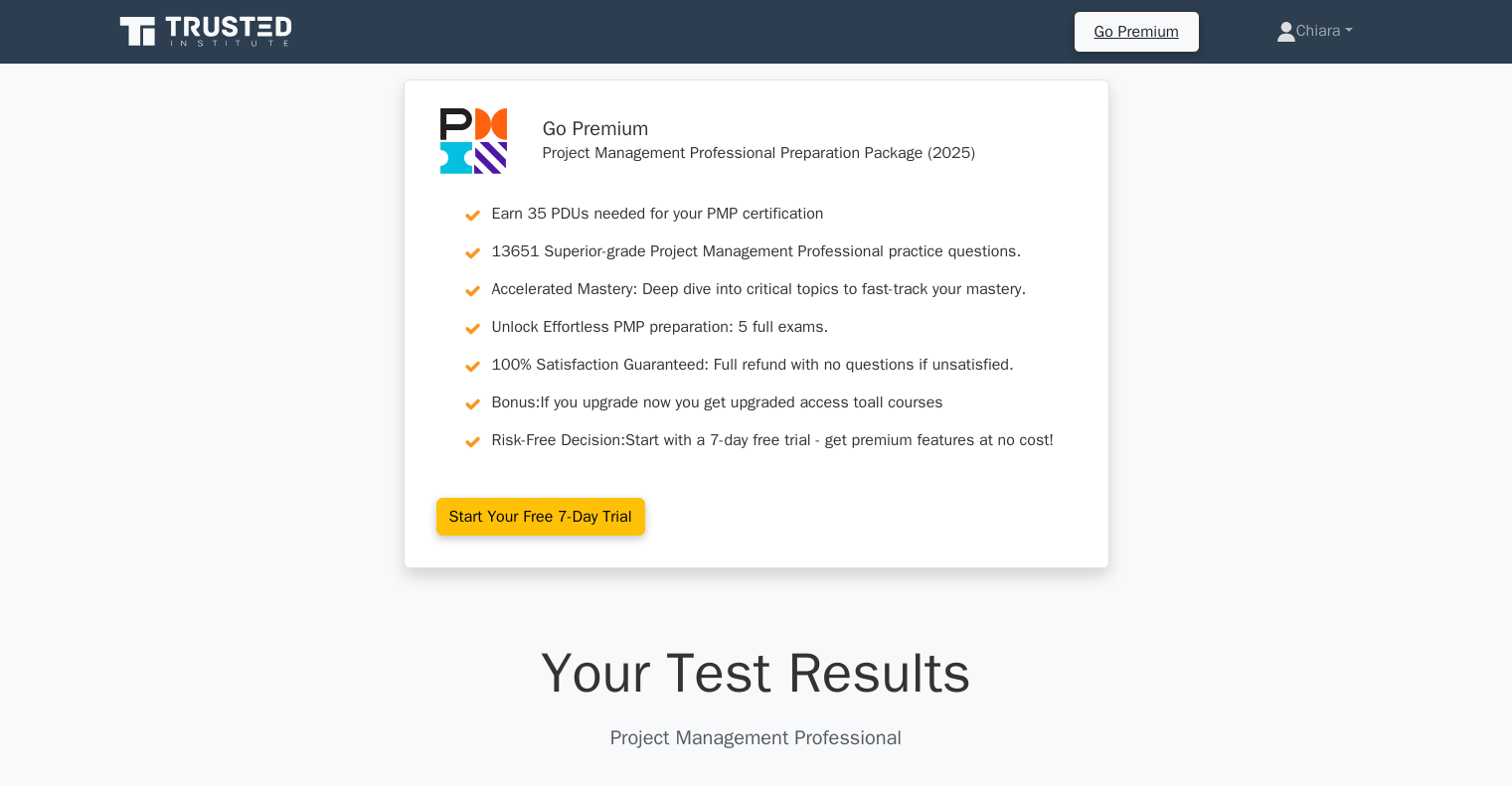 scroll, scrollTop: 0, scrollLeft: 0, axis: both 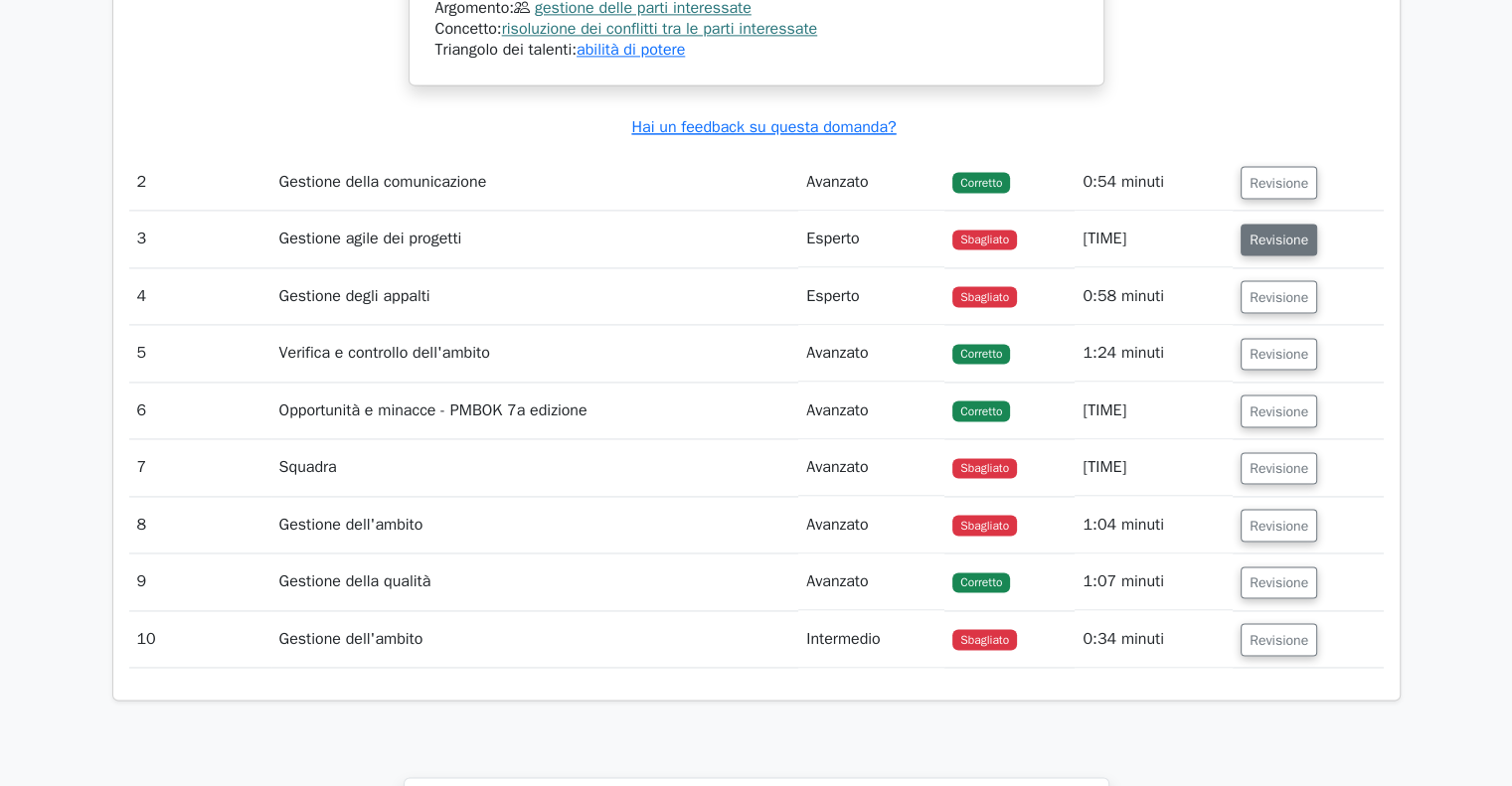 click on "Revisione" at bounding box center (1278, 239) 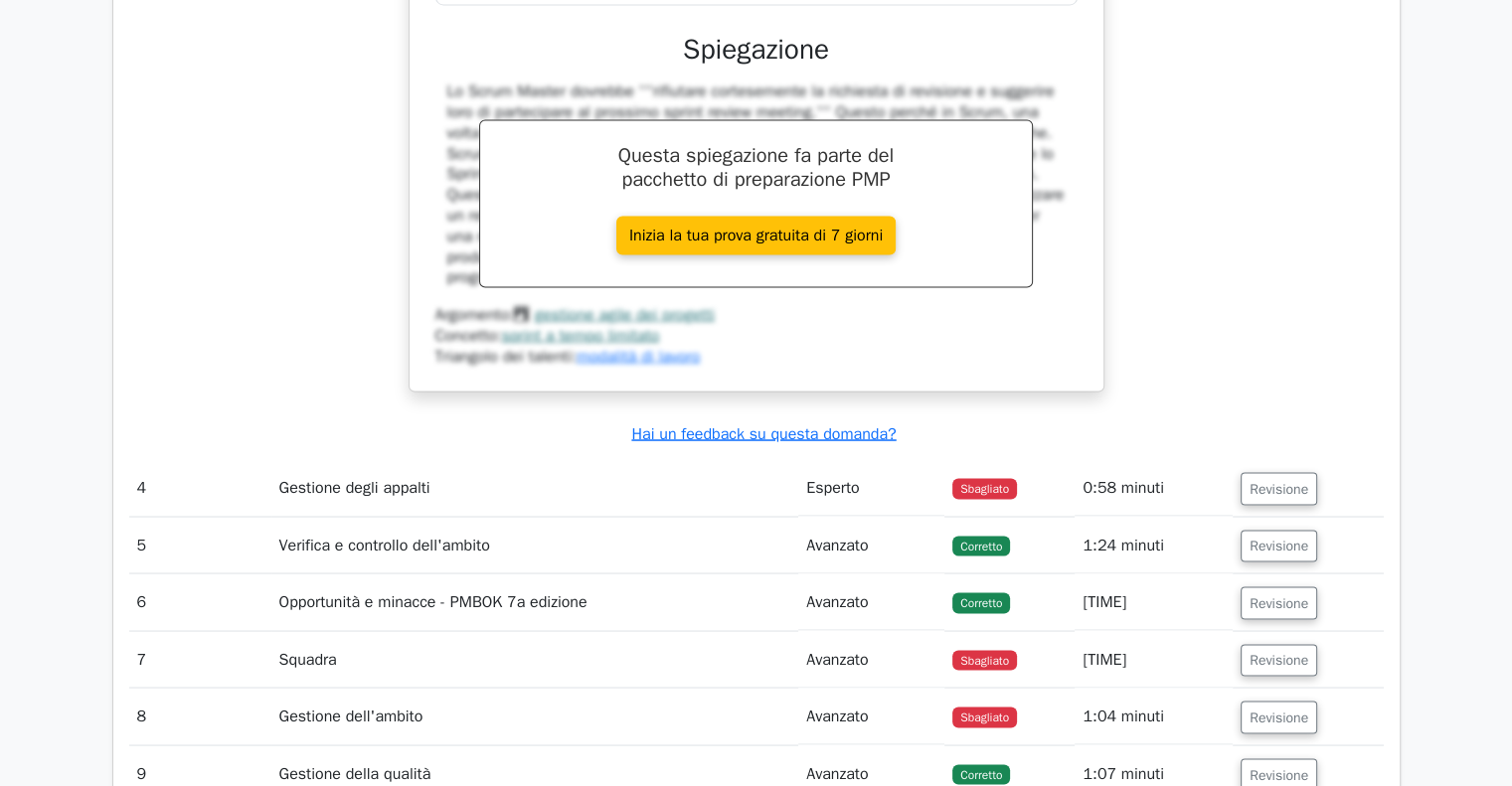 scroll, scrollTop: 3519, scrollLeft: 0, axis: vertical 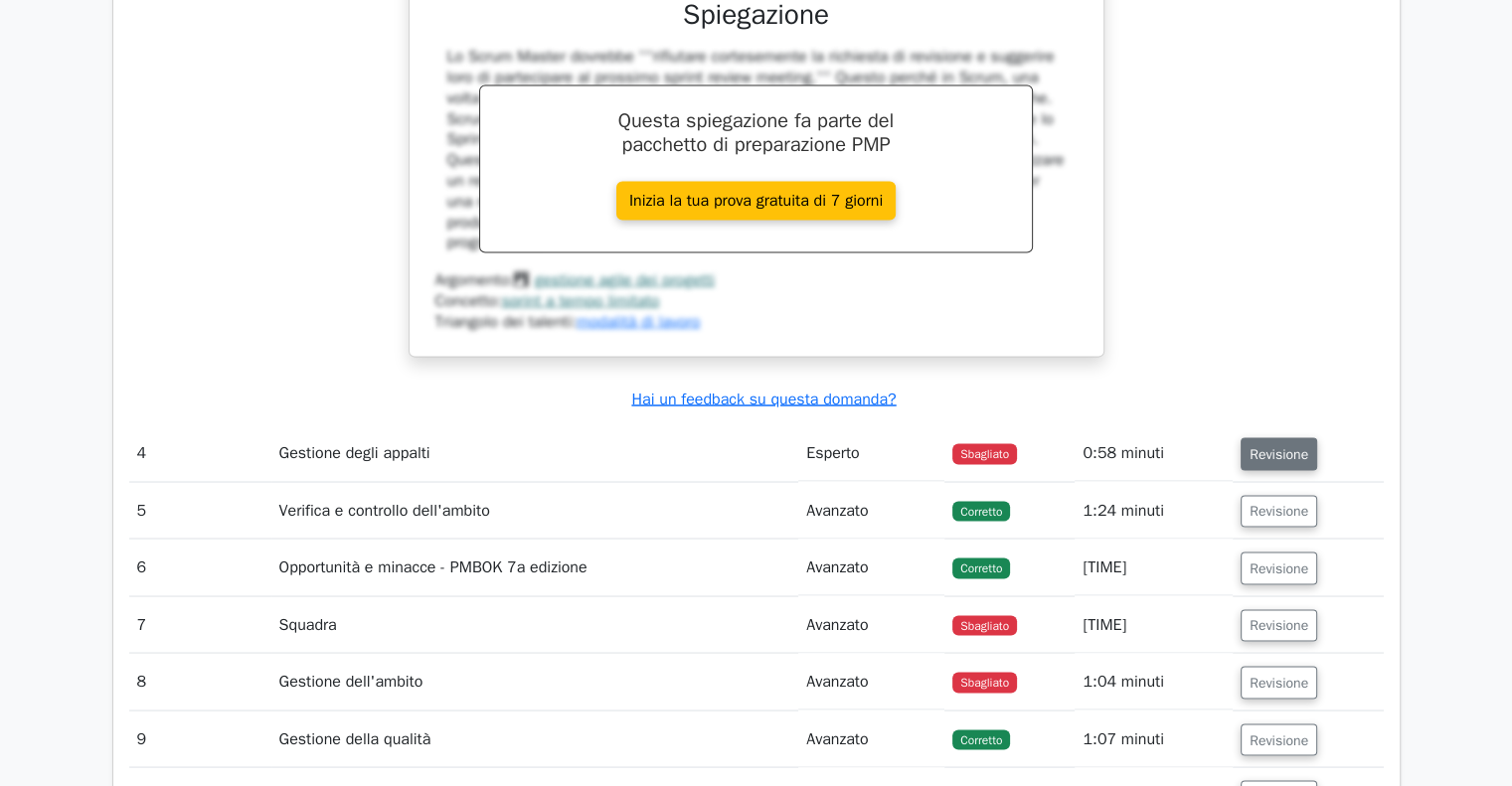 click on "Revisione" at bounding box center [1278, 454] 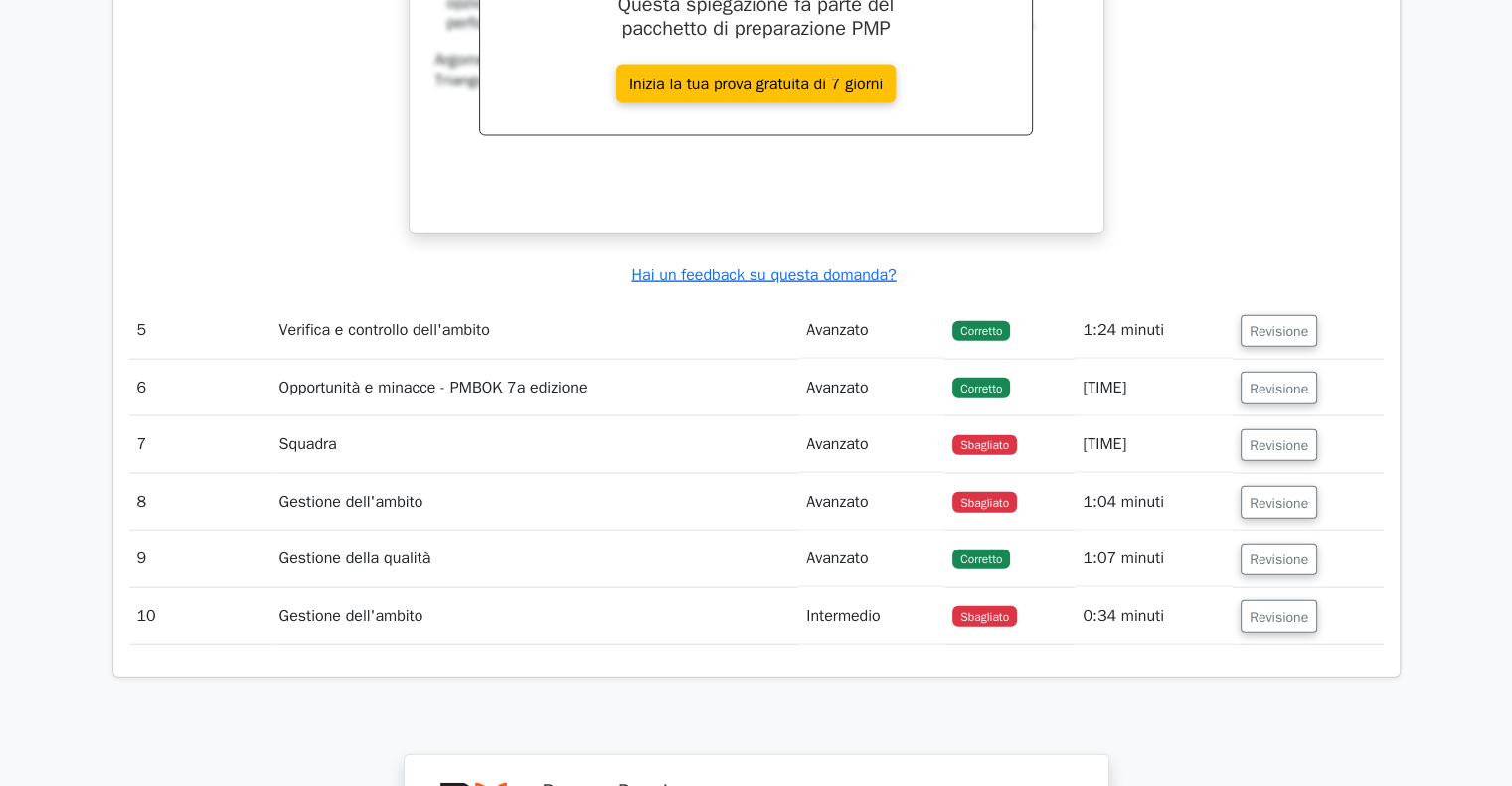 scroll, scrollTop: 4612, scrollLeft: 0, axis: vertical 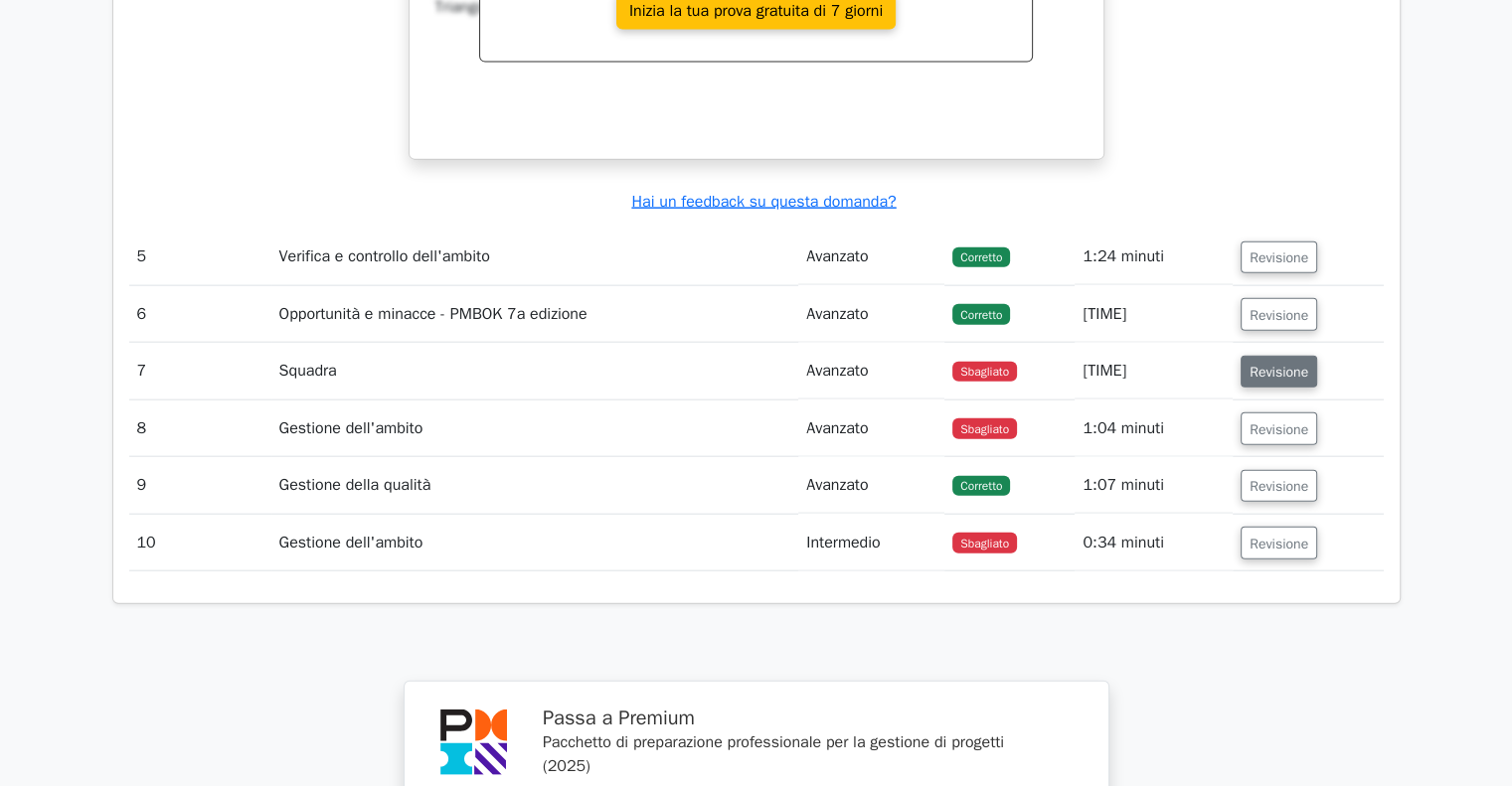 click on "Revisione" at bounding box center (1278, 372) 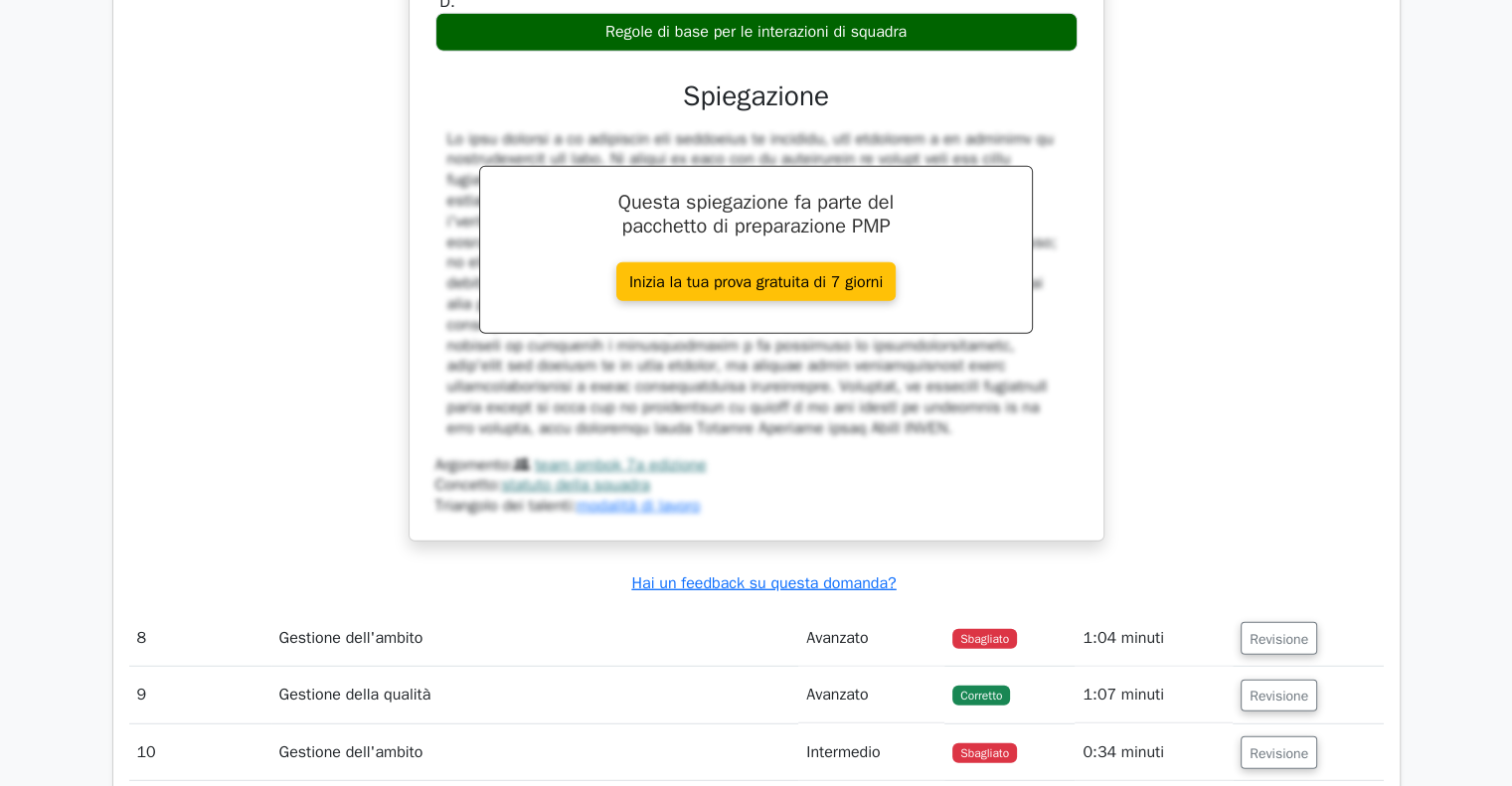 scroll, scrollTop: 5605, scrollLeft: 0, axis: vertical 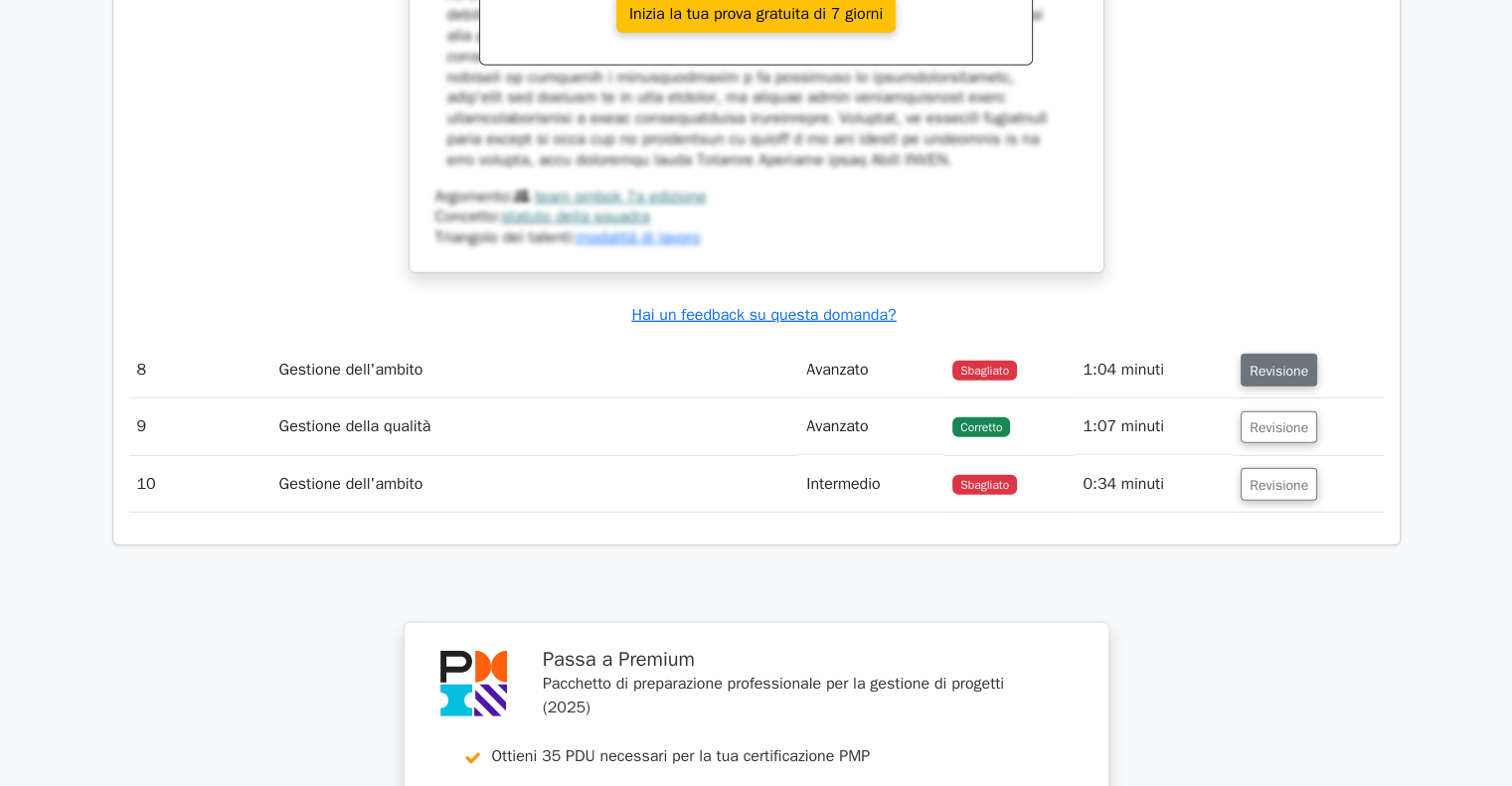 click on "Revisione" at bounding box center (1278, 371) 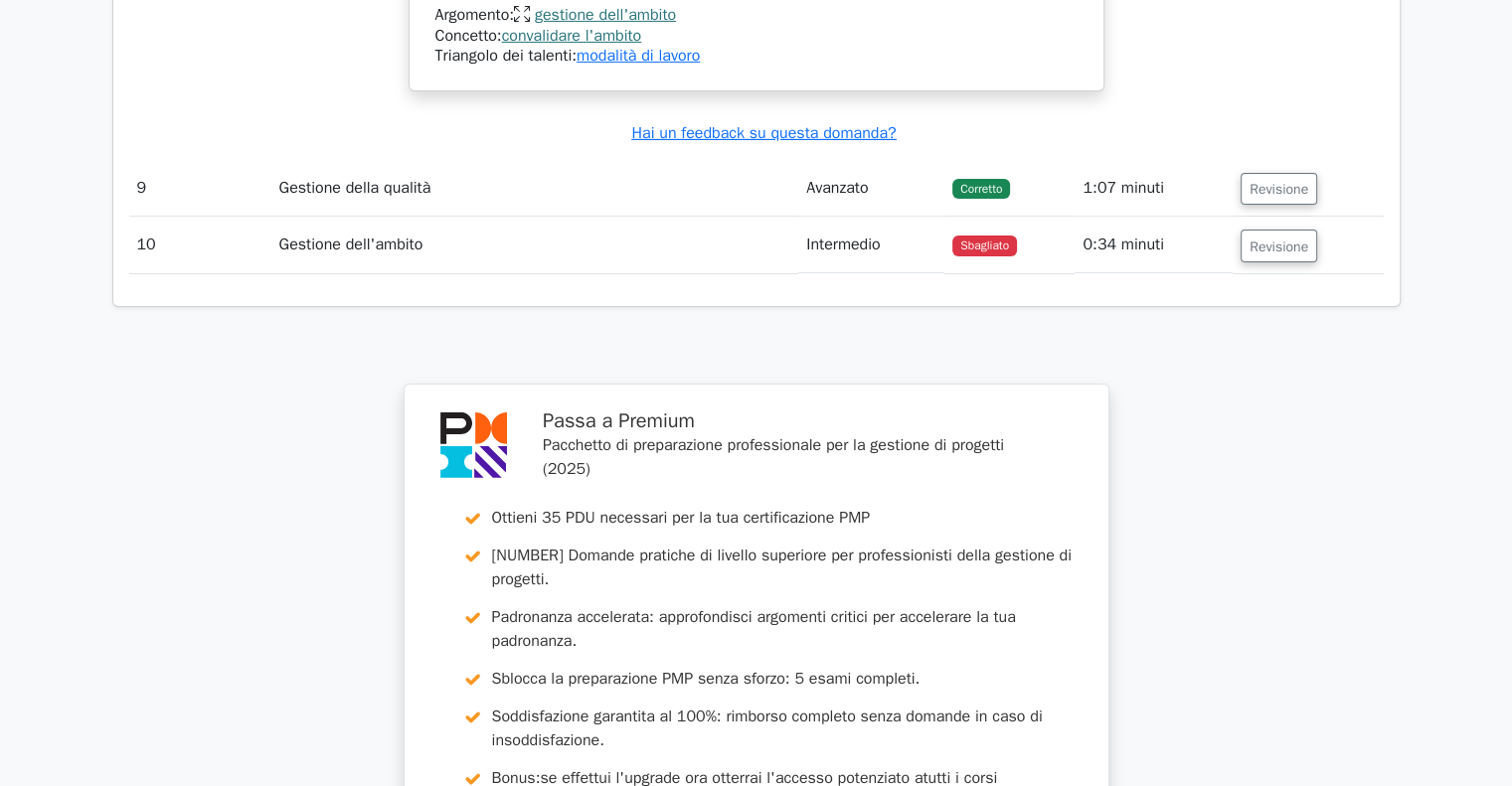 scroll, scrollTop: 6798, scrollLeft: 0, axis: vertical 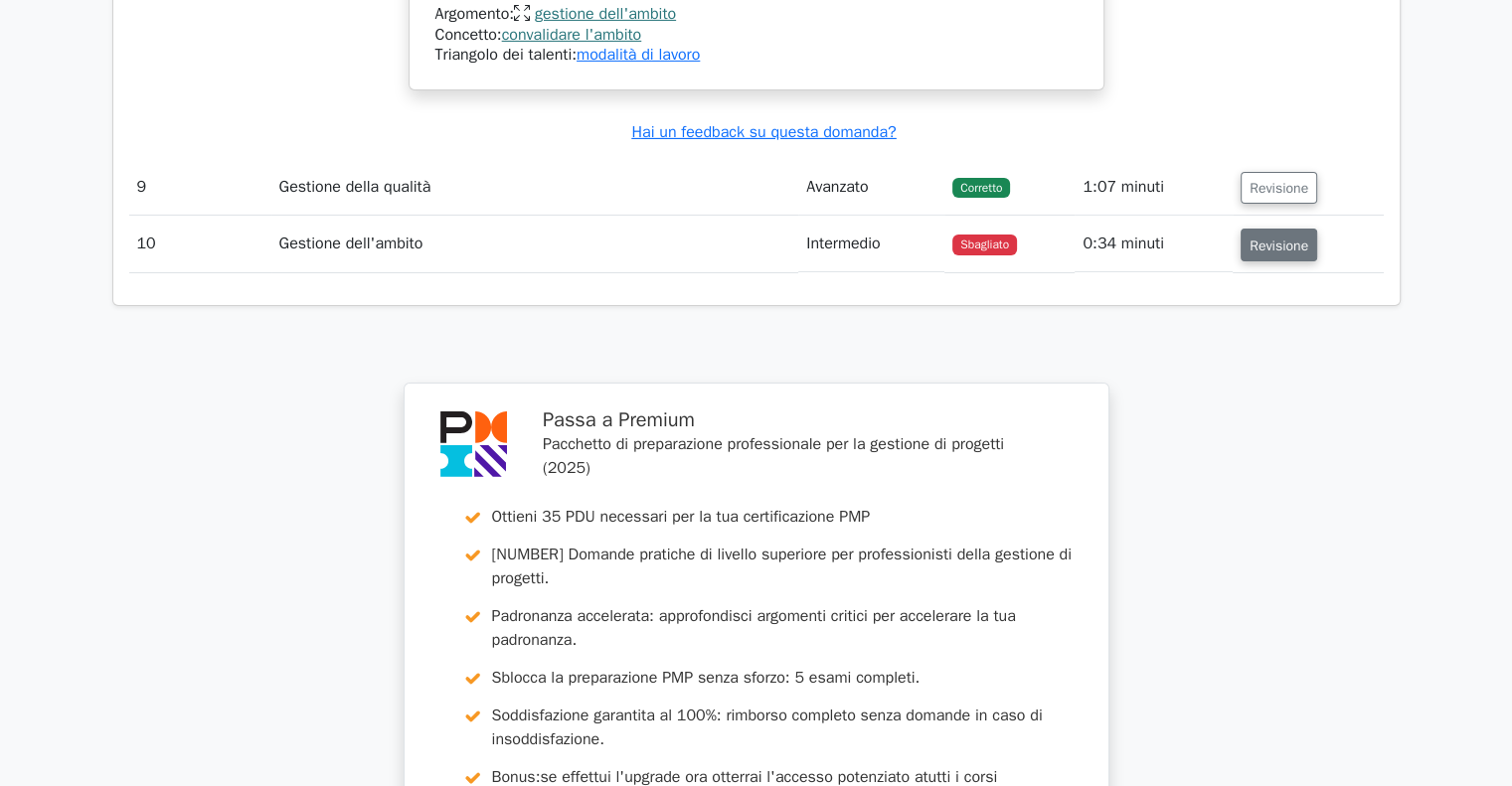 click on "Revisione" at bounding box center [1278, 245] 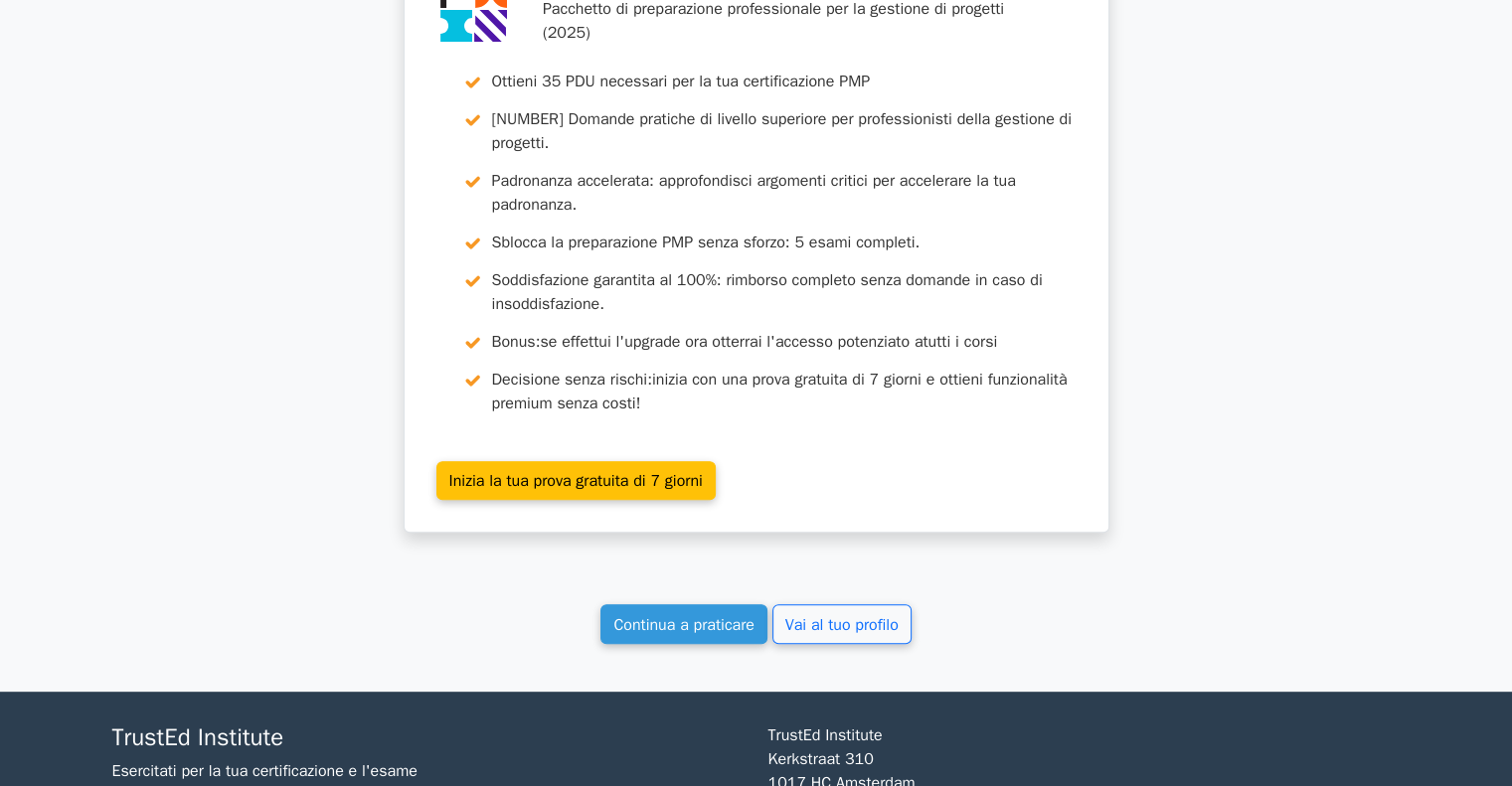 scroll, scrollTop: 8288, scrollLeft: 0, axis: vertical 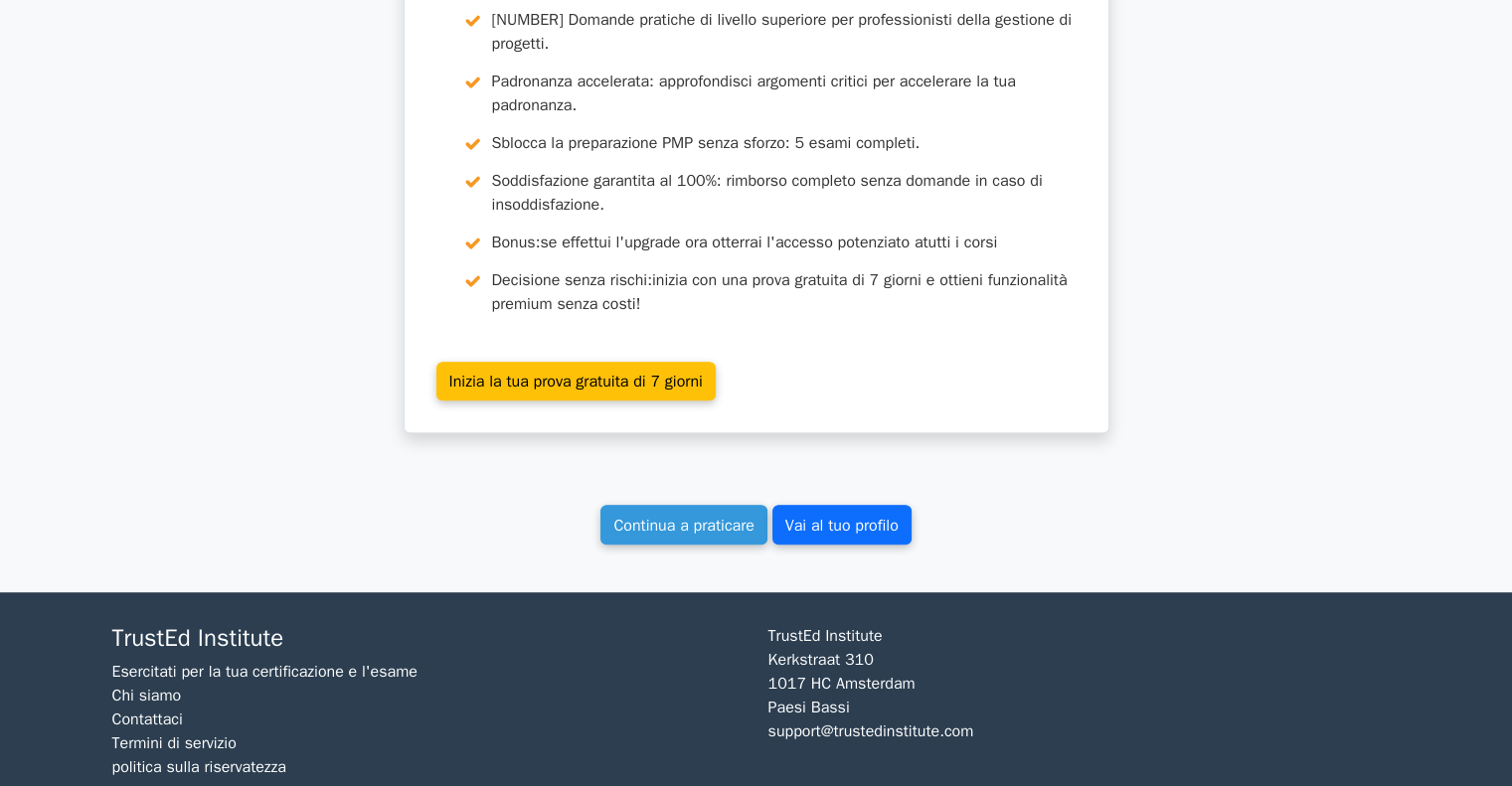 click on "Vai al tuo profilo" at bounding box center [842, 526] 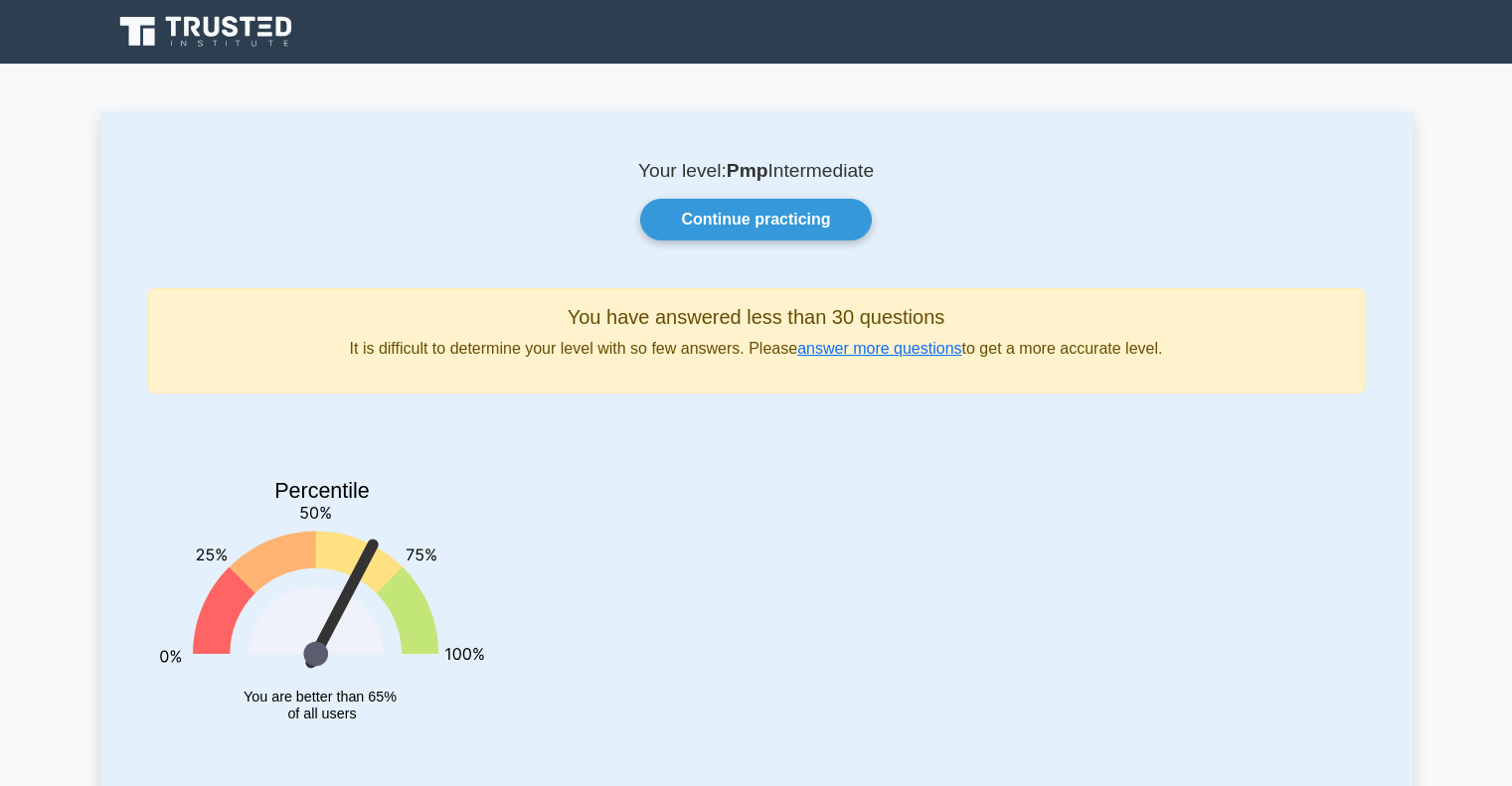 scroll, scrollTop: 0, scrollLeft: 0, axis: both 